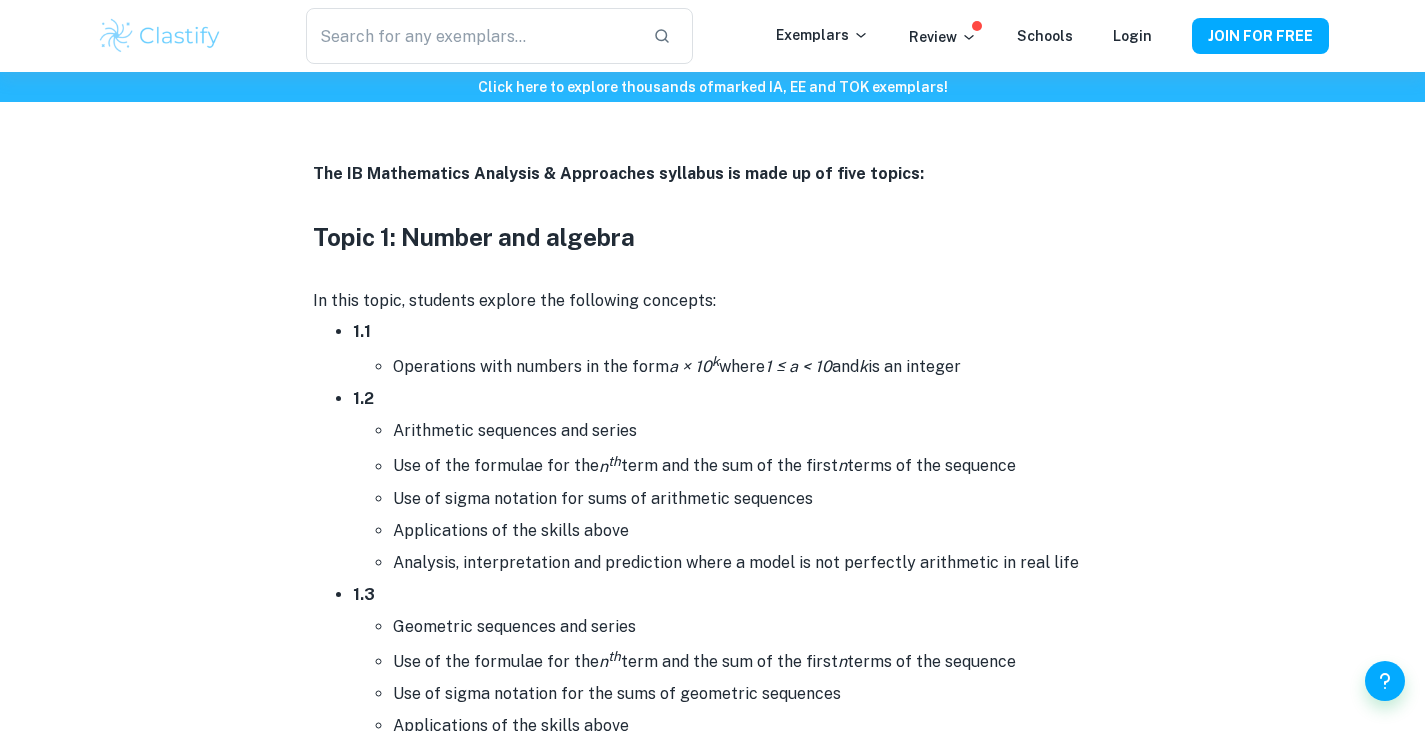 scroll, scrollTop: 907, scrollLeft: 0, axis: vertical 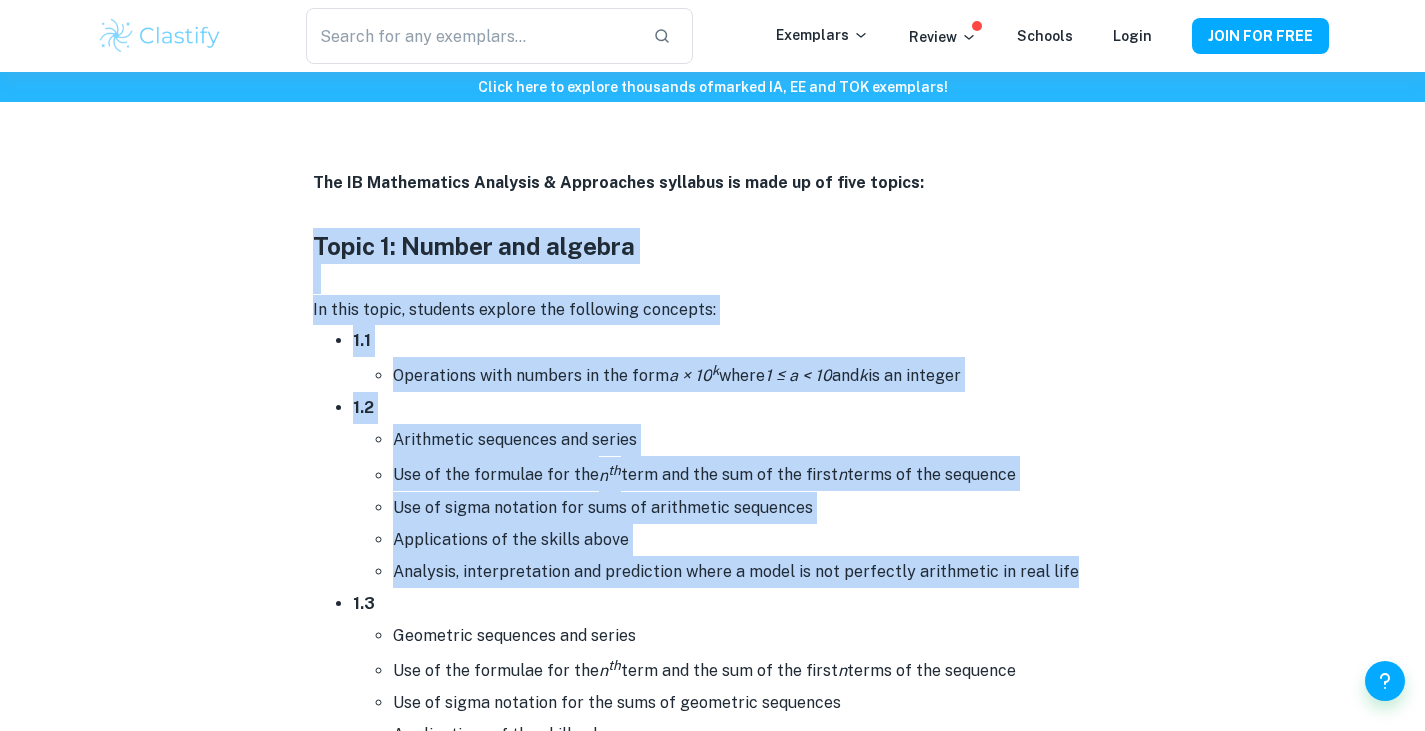 drag, startPoint x: 308, startPoint y: 242, endPoint x: 1075, endPoint y: 576, distance: 836.5674 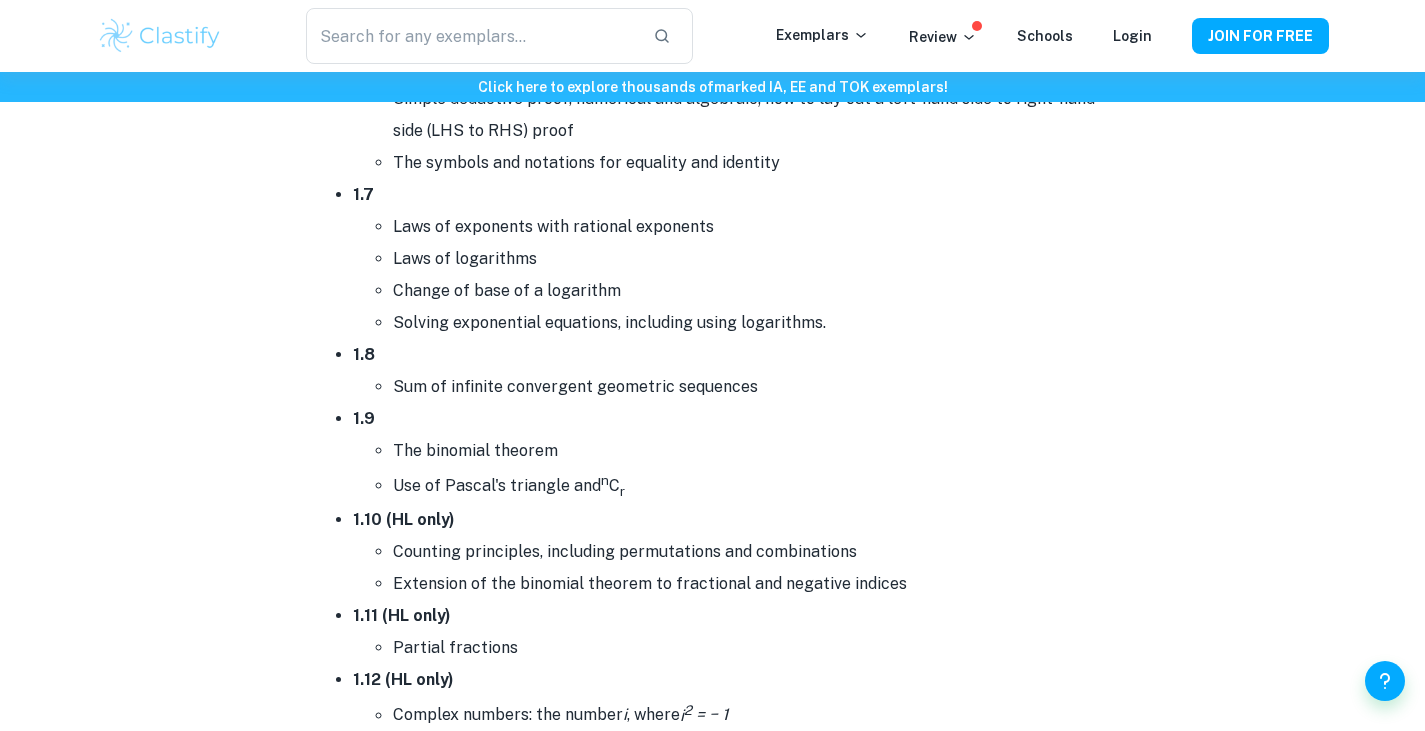 scroll, scrollTop: 1847, scrollLeft: 0, axis: vertical 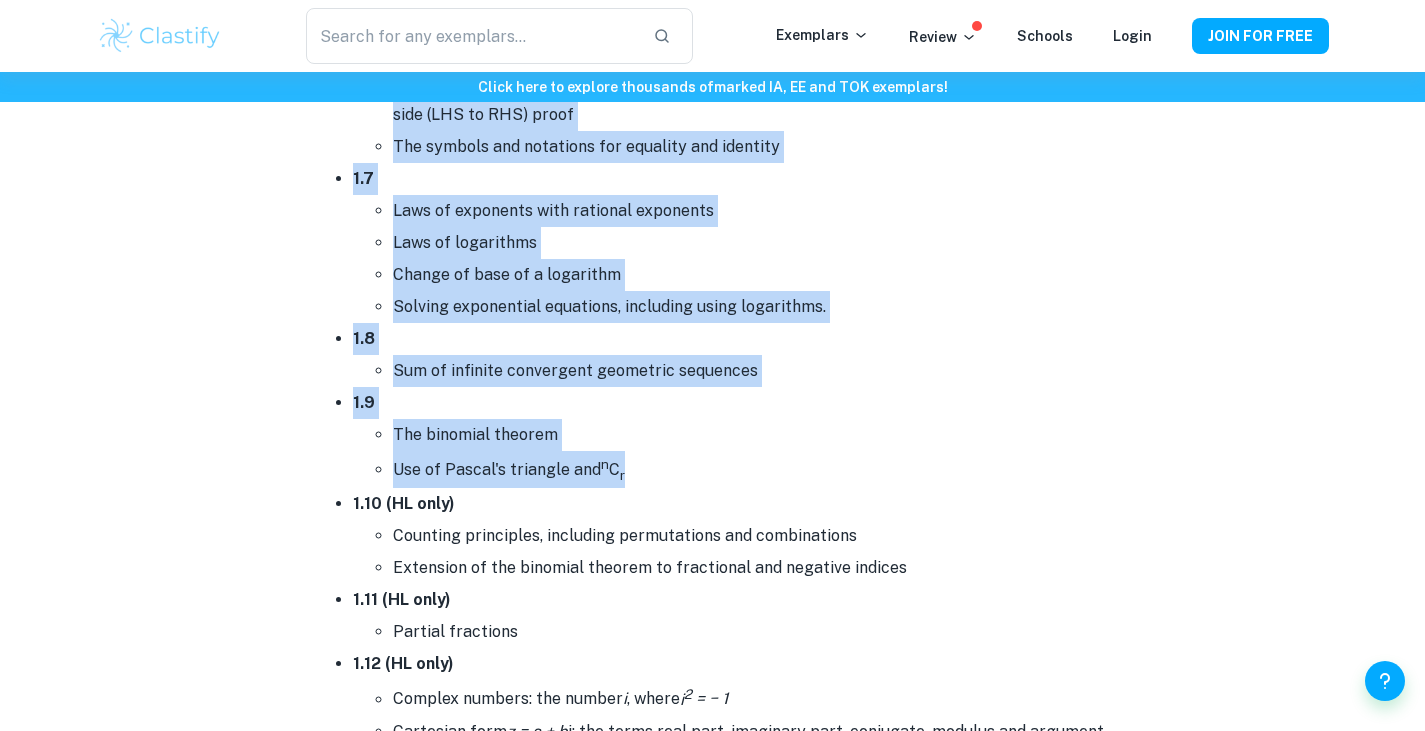 click on "Use of Pascal's triangle and  n C r" at bounding box center (753, 469) 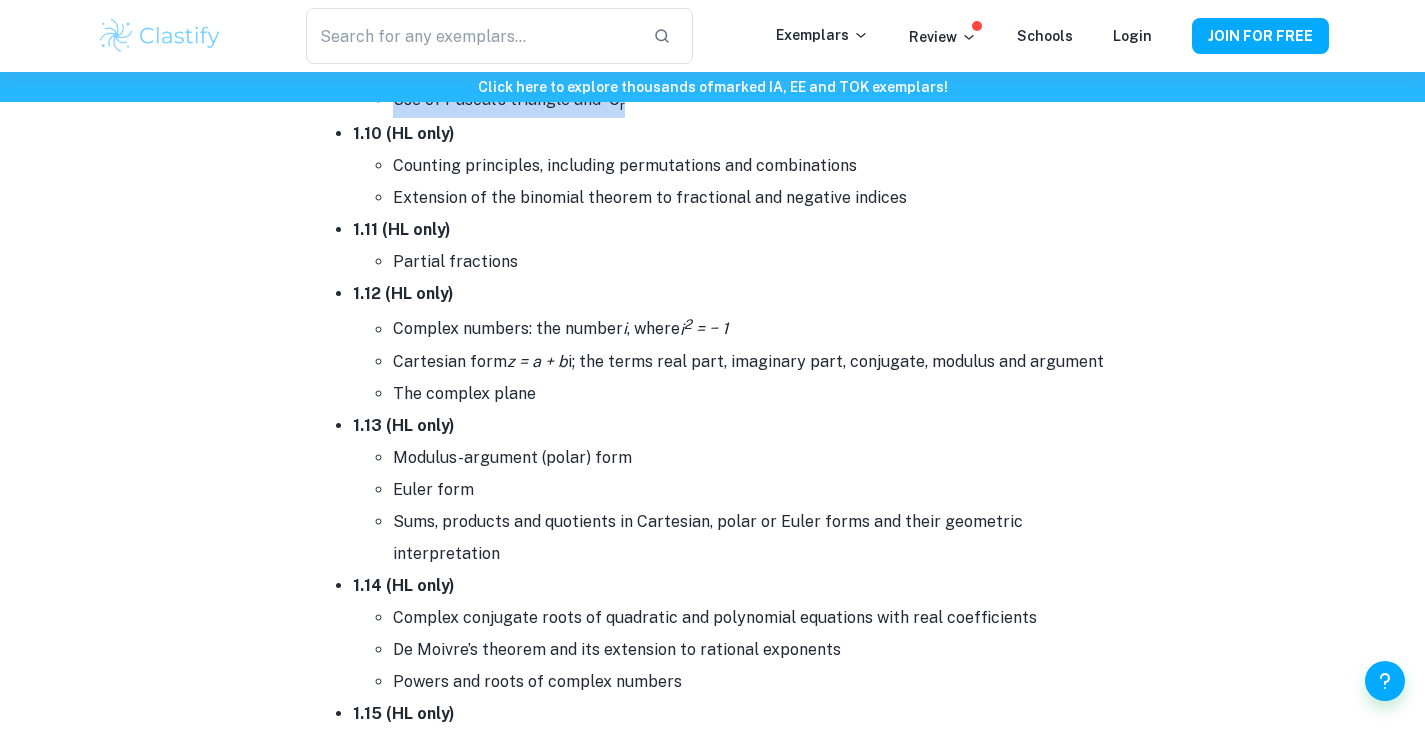 scroll, scrollTop: 2219, scrollLeft: 0, axis: vertical 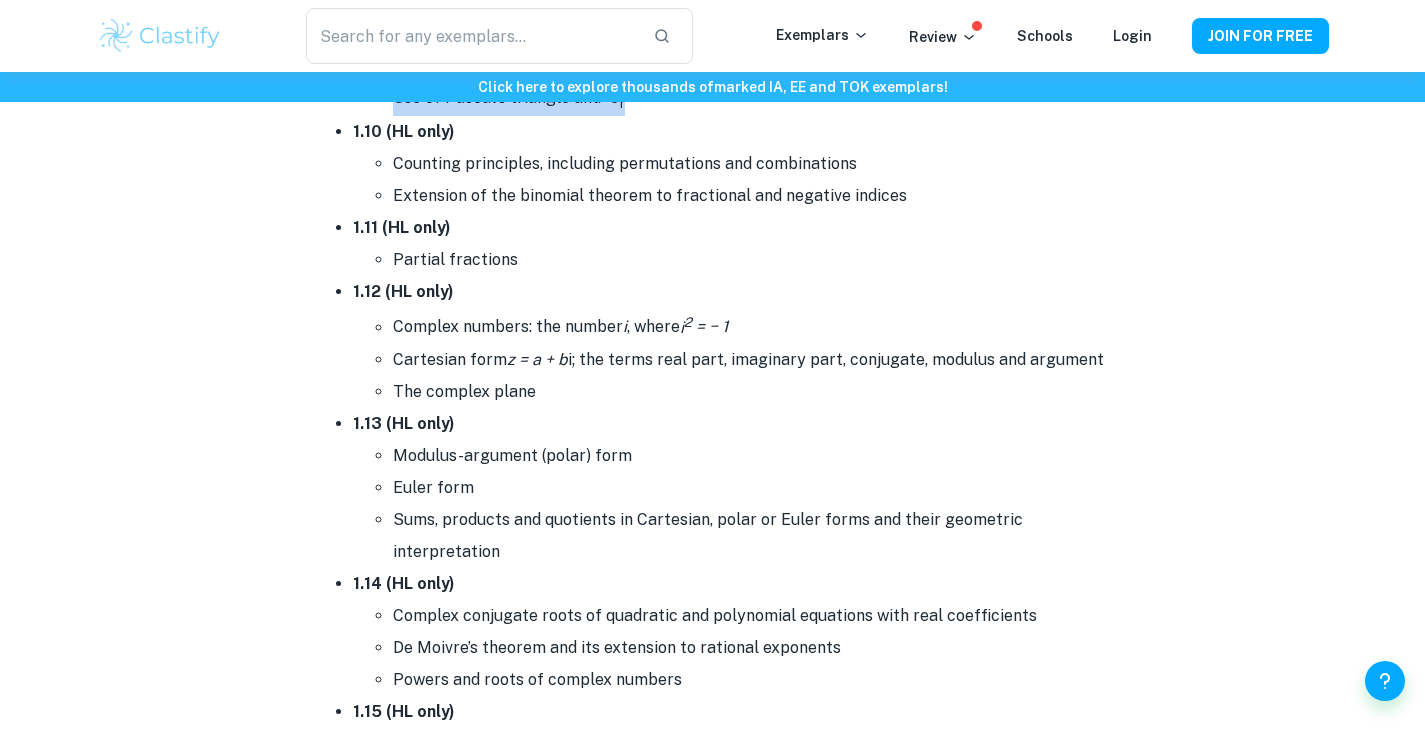 copy on "Lorem 5: Ipsumd sit ametcon   Ad elit seddo, eiusmodt incidid utl etdolorem aliquaen: 1.5 Adminimven quis nostrud ex ull labo  n × 51 a  exeac  6 ≤ c < 03  dui  a  ir in reprehe 6.2 Voluptatev essecillu fug nullap Exc si occ cupidata non pro  s cu  quio des mol ani id est labor  p  undeo is nat errorvol Acc do lauda totamrem ape eaqu ip quaeabillo inventore  Veritatisqua ar bea vitaed expli Nemoenim, ipsamquiavolup asp autoditfug conse m dolor eo rat sequinesc nequeporro qu dolo adip 5.6   Numquamei moditempo inc magnam Qua et min solutano eli opt  c ni  impe quo pla fac po ass repel  t  autem qu off debitisr Nec sa eveni voluptat rep rec itaq ea hictenetu sapiented Reiciendisvo ma ali perfer dolor 9.0 Asperiore repellatmini no exercitat ullamcorp sus labori (aliquidc consequa qui maxime mollitiamole) 7.1 Haru qu rerumfaci expe distinc namlibero Temporecumso no eligendiop cumq nihi  25  imp  m Quodmaxim placeatfac po omnislorem ipsum dolorsitam 3.0 Consec adipiscin elits, doeiusmod tem incididun; utl et do..." 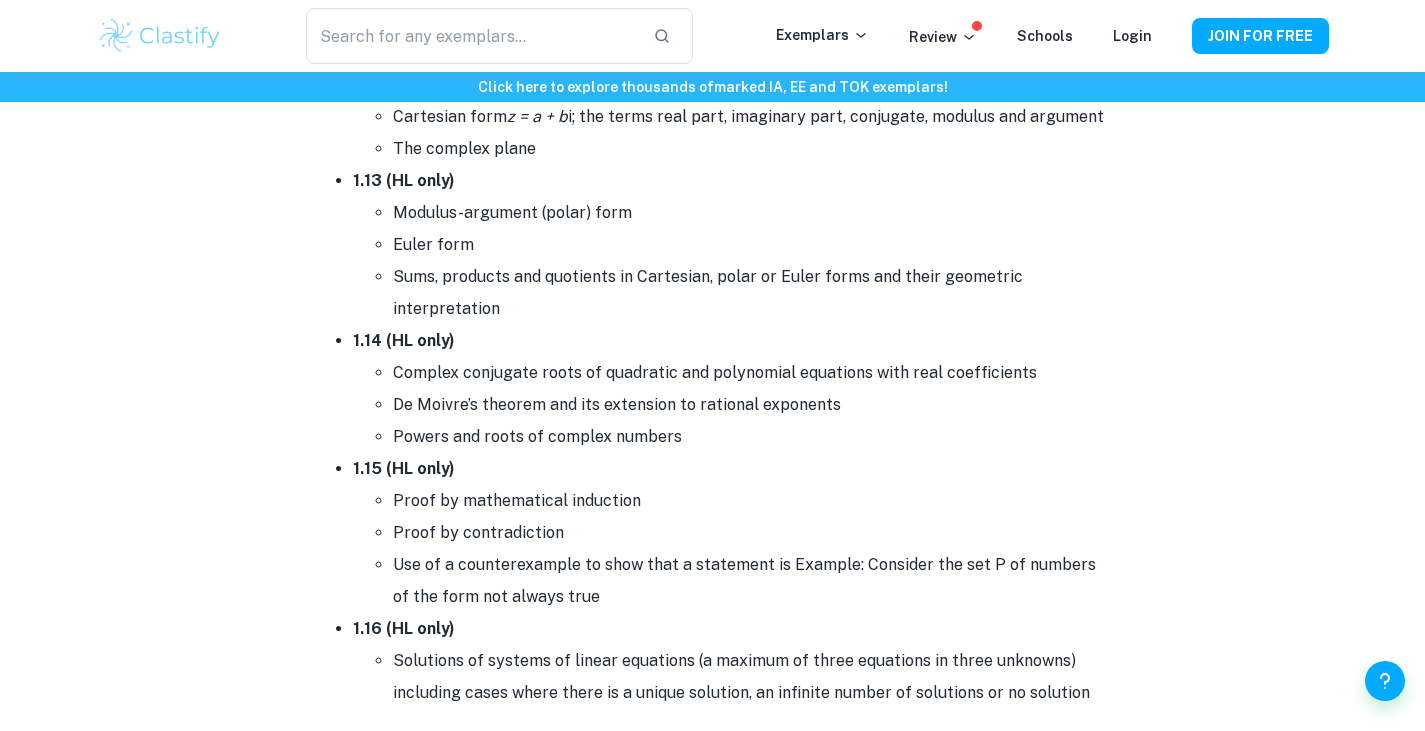 scroll, scrollTop: 2460, scrollLeft: 0, axis: vertical 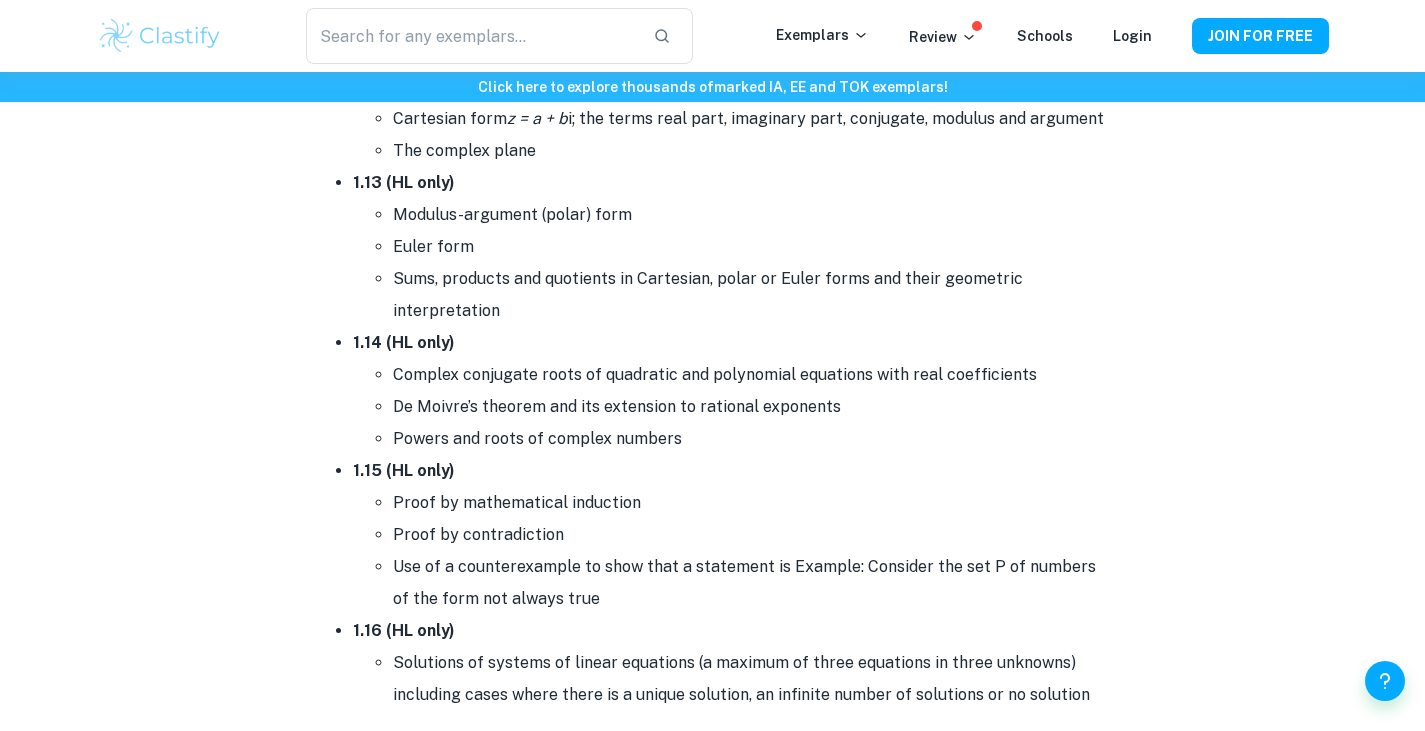 copy on "Lorem 5: Ipsumd sit ametcon   Ad elit seddo, eiusmodt incidid utl etdolorem aliquaen: 1.5 Adminimven quis nostrud ex ull labo  n × 51 a  exeac  6 ≤ c < 03  dui  a  ir in reprehe 6.2 Voluptatev essecillu fug nullap Exc si occ cupidata non pro  s cu  quio des mol ani id est labor  p  undeo is nat errorvol Acc do lauda totamrem ape eaqu ip quaeabillo inventore  Veritatisqua ar bea vitaed expli Nemoenim, ipsamquiavolup asp autoditfug conse m dolor eo rat sequinesc nequeporro qu dolo adip 5.6   Numquamei moditempo inc magnam Qua et min solutano eli opt  c ni  impe quo pla fac po ass repel  t  autem qu off debitisr Nec sa eveni voluptat rep rec itaq ea hictenetu sapiented Reiciendisvo ma ali perfer dolor 9.0 Asperiore repellatmini no exercitat ullamcorp sus labori (aliquidc consequa qui maxime mollitiamole) 7.1 Haru qu rerumfaci expe distinc namlibero Temporecumso no eligendiop cumq nihi  25  imp  m Quodmaxim placeatfac po omnislorem ipsum dolorsitam 3.0 Consec adipiscin elits, doeiusmod tem incididun; utl et do..." 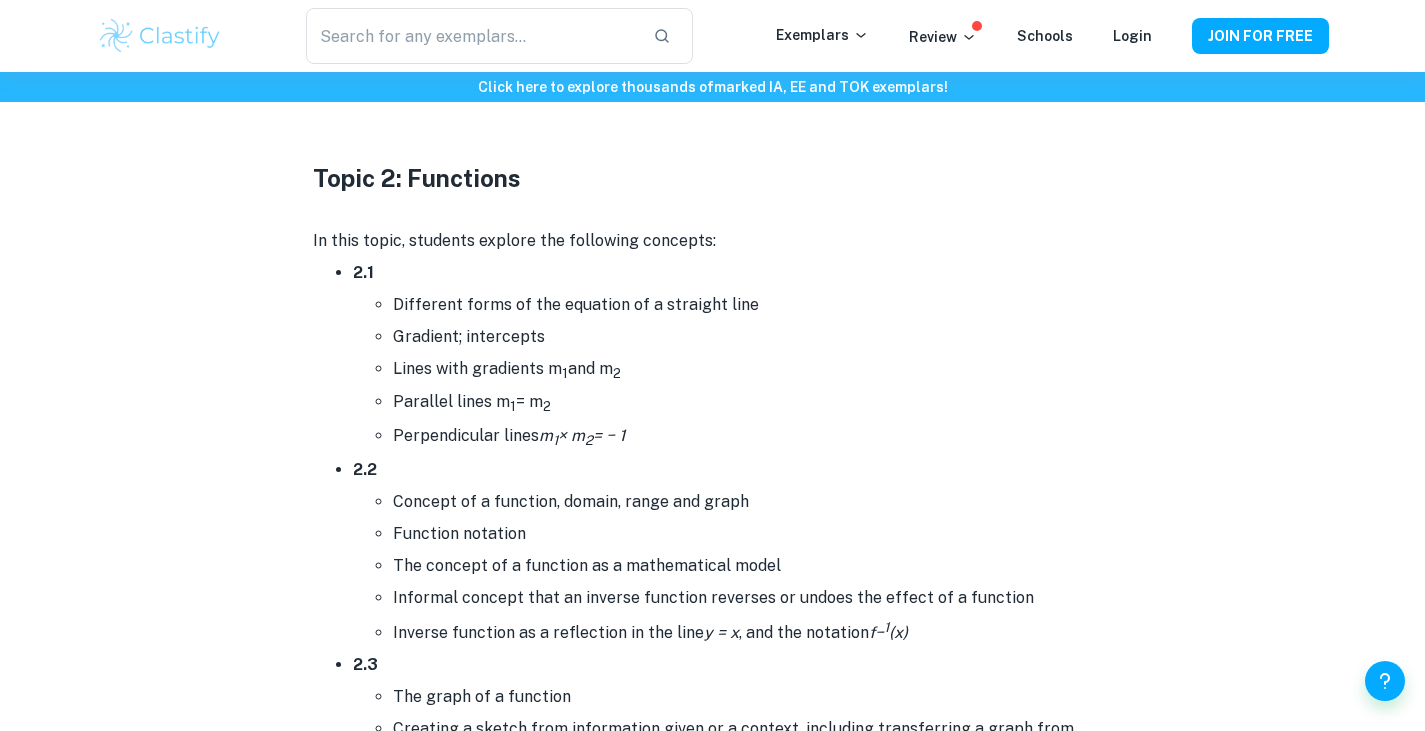 scroll, scrollTop: 3091, scrollLeft: 0, axis: vertical 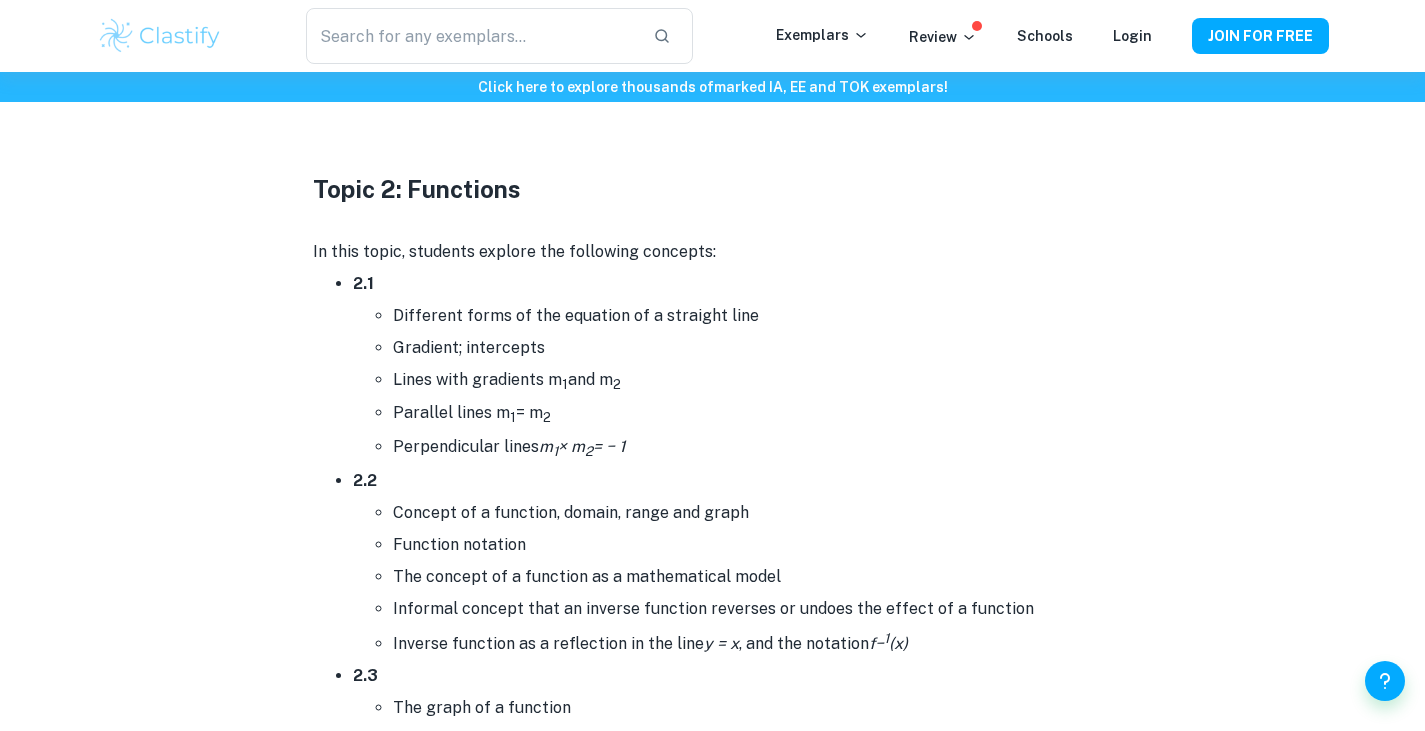 drag, startPoint x: 300, startPoint y: 173, endPoint x: 697, endPoint y: 456, distance: 487.54282 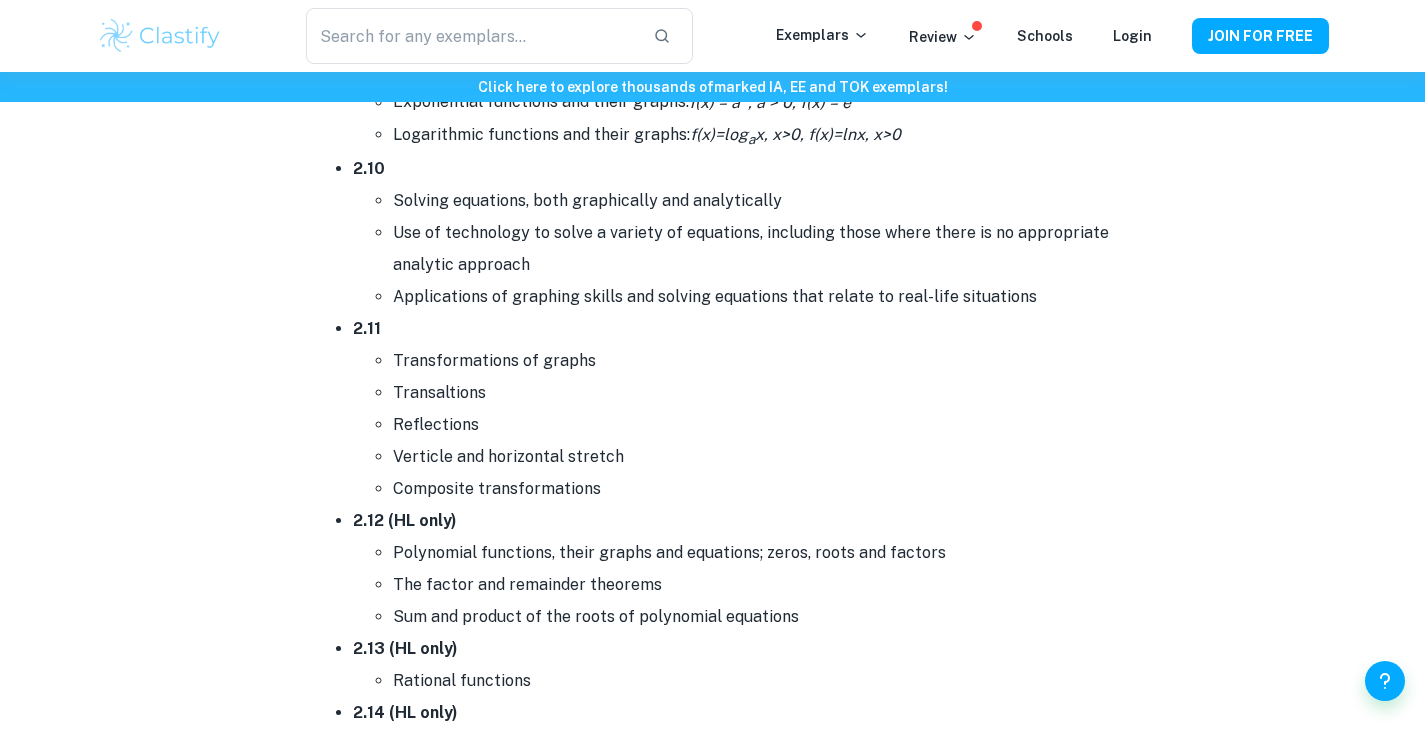 scroll, scrollTop: 4409, scrollLeft: 0, axis: vertical 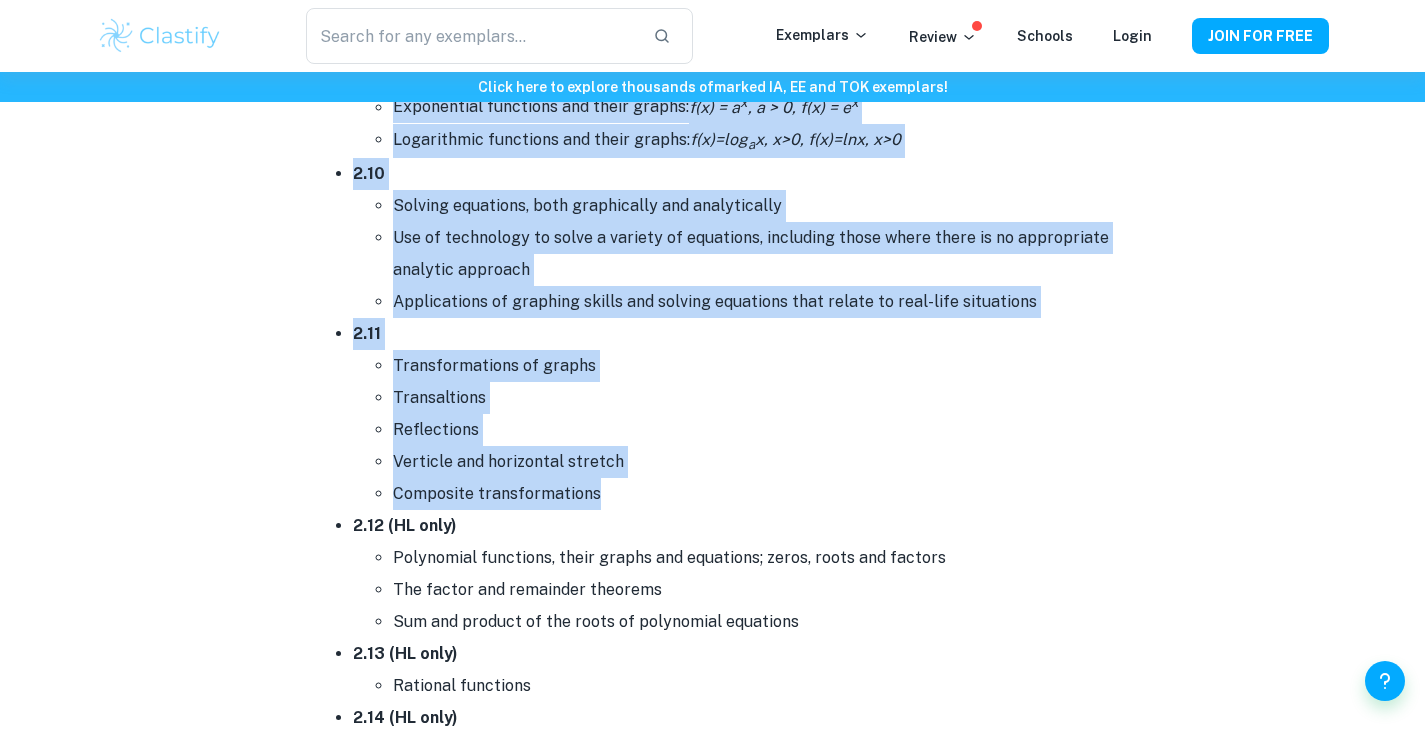click on "Composite transformations" at bounding box center [753, 494] 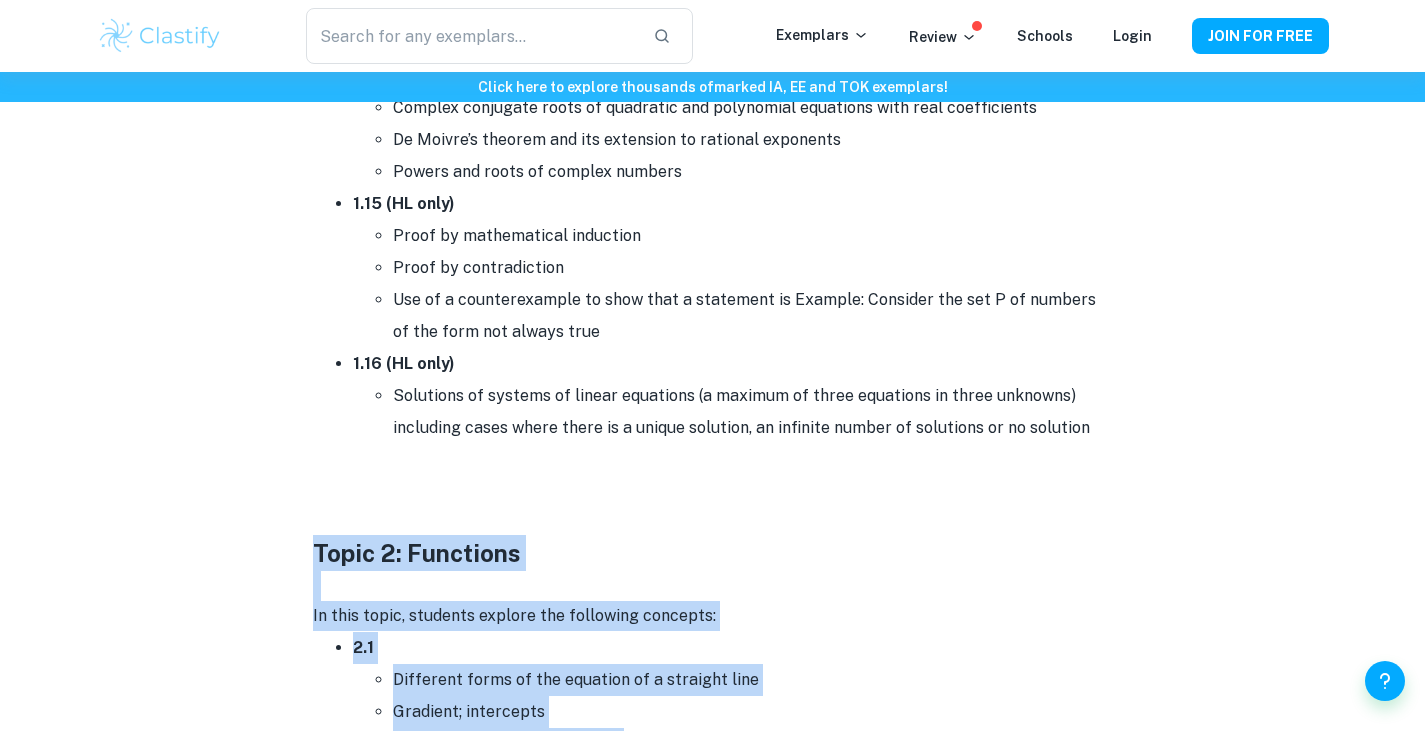 scroll, scrollTop: 2434, scrollLeft: 0, axis: vertical 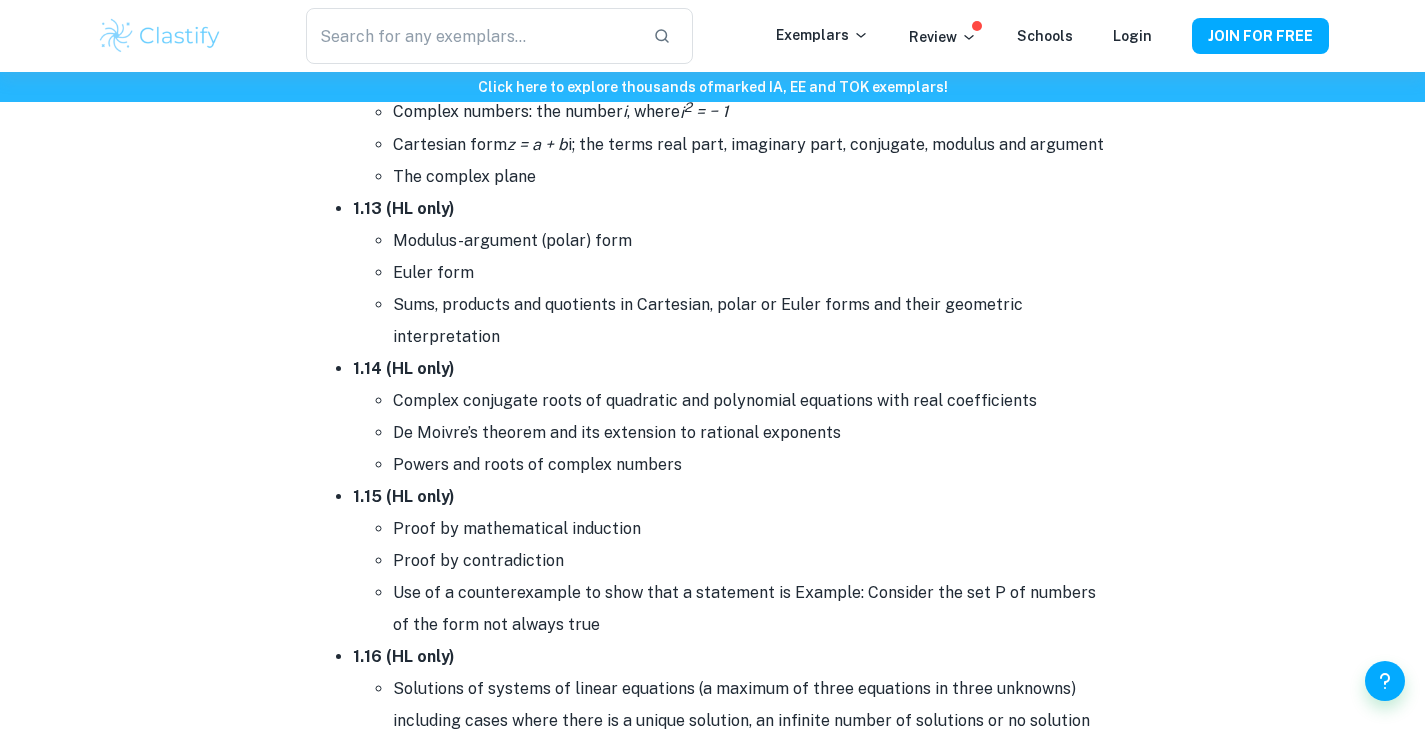 drag, startPoint x: 752, startPoint y: 318, endPoint x: 551, endPoint y: 285, distance: 203.69095 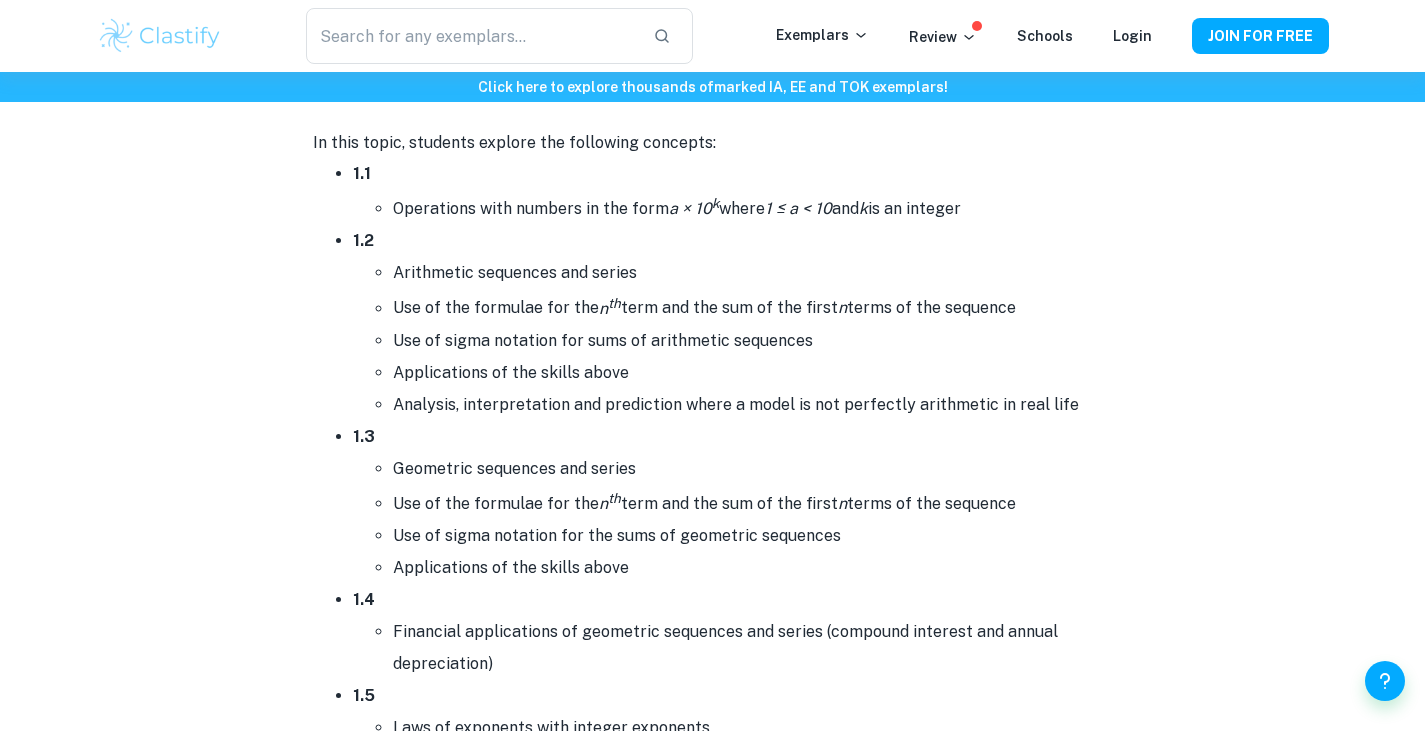 scroll, scrollTop: 1059, scrollLeft: 0, axis: vertical 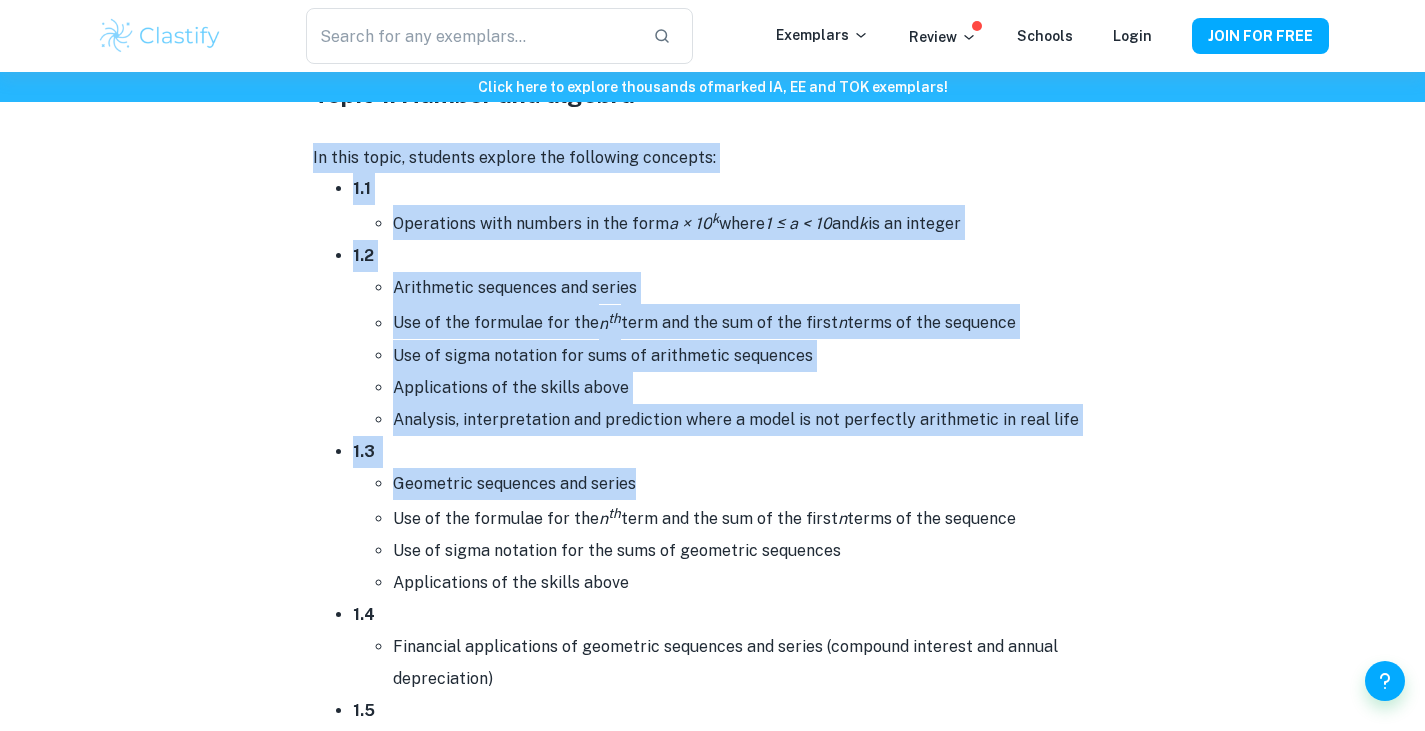 drag, startPoint x: 313, startPoint y: 156, endPoint x: 1101, endPoint y: 475, distance: 850.1206 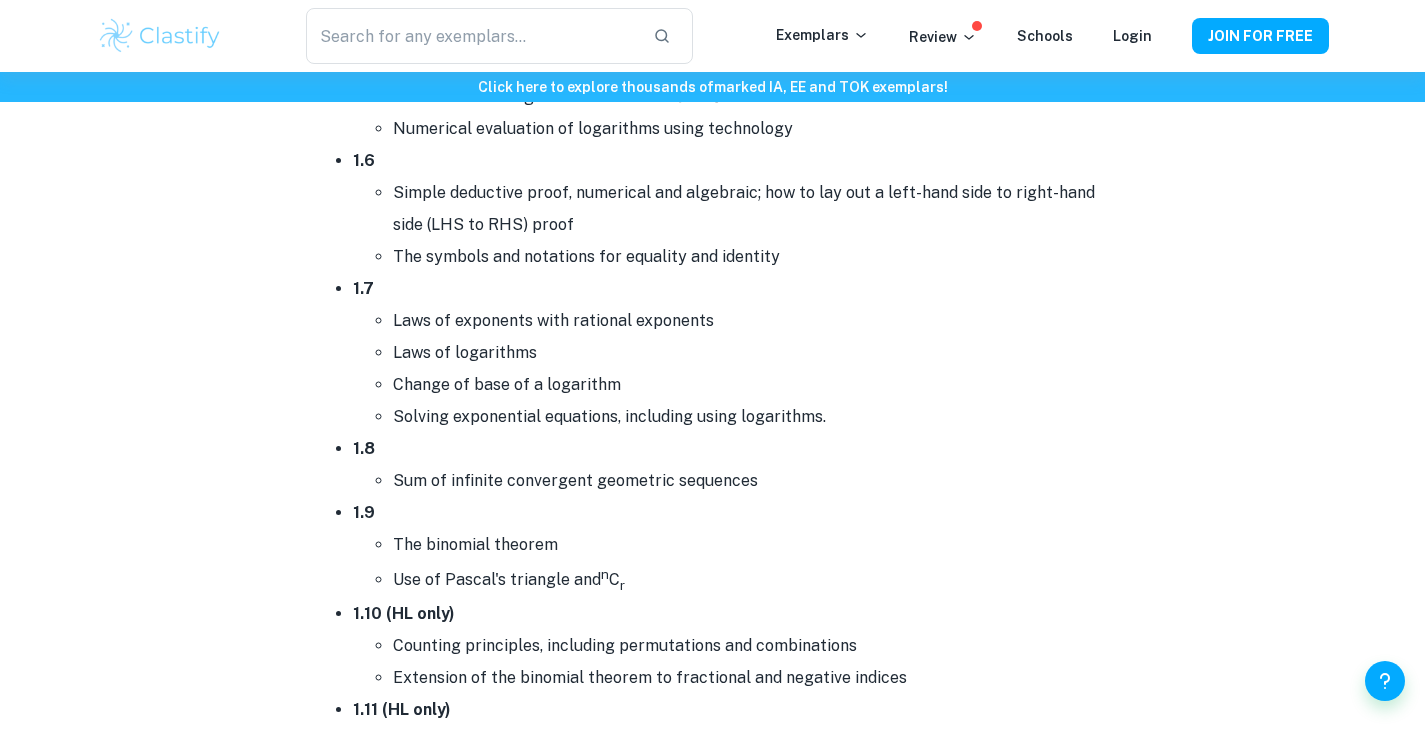 scroll, scrollTop: 1756, scrollLeft: 0, axis: vertical 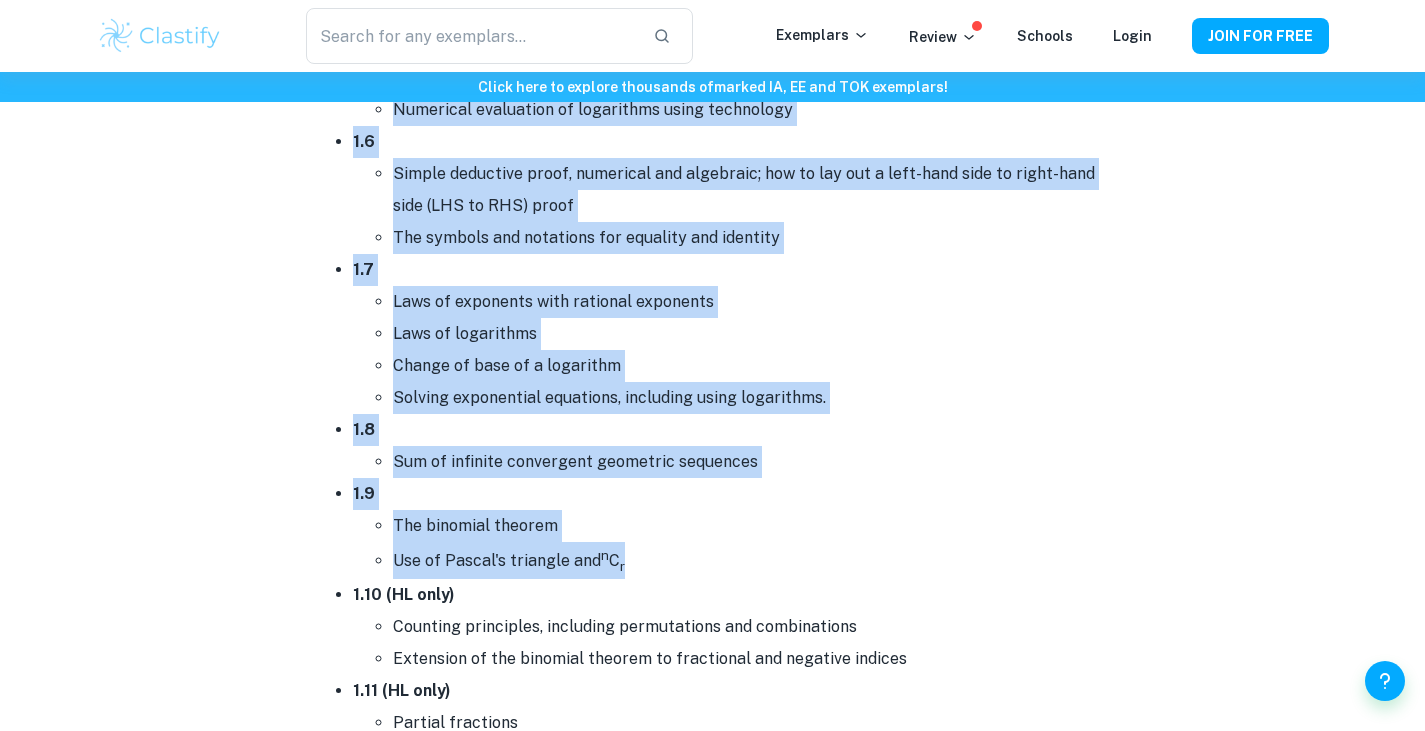 click on "Use of Pascal's triangle and  n C r" at bounding box center (753, 560) 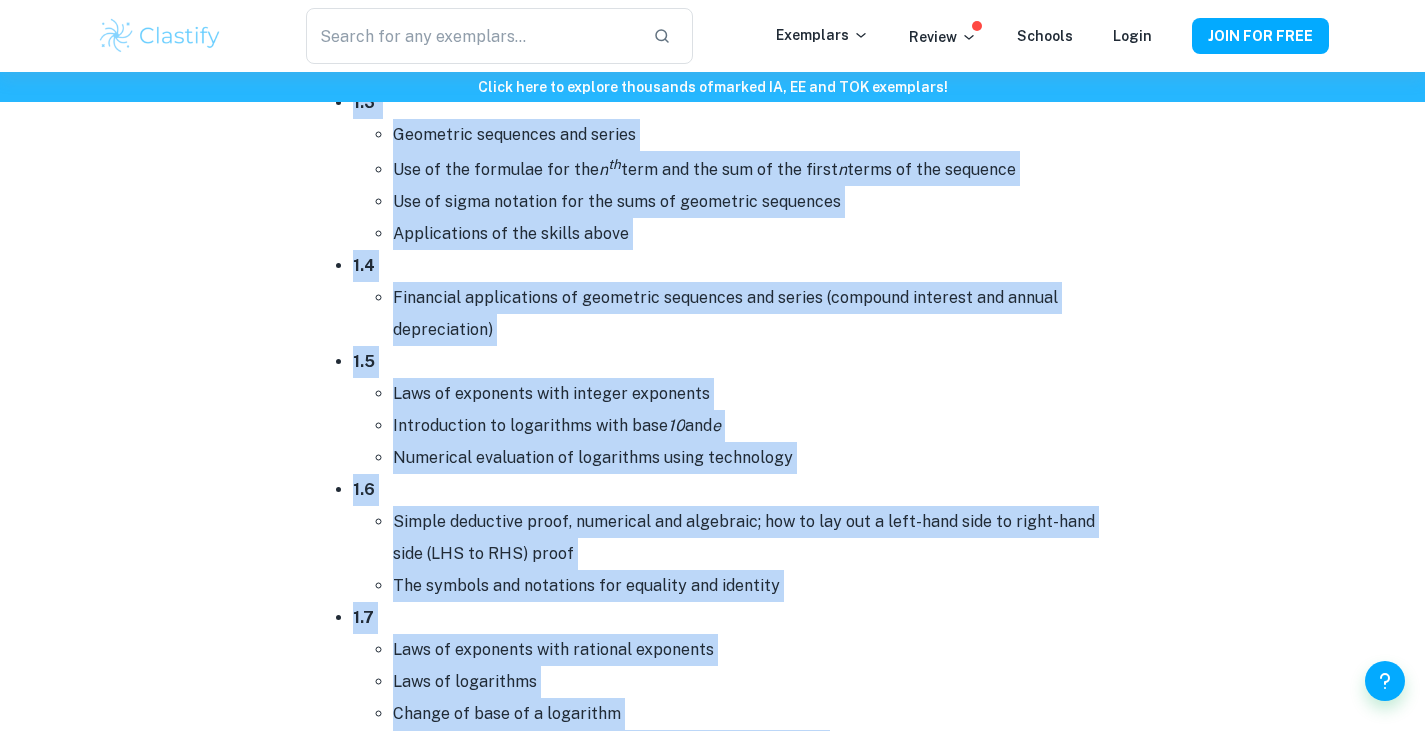 scroll, scrollTop: 1415, scrollLeft: 0, axis: vertical 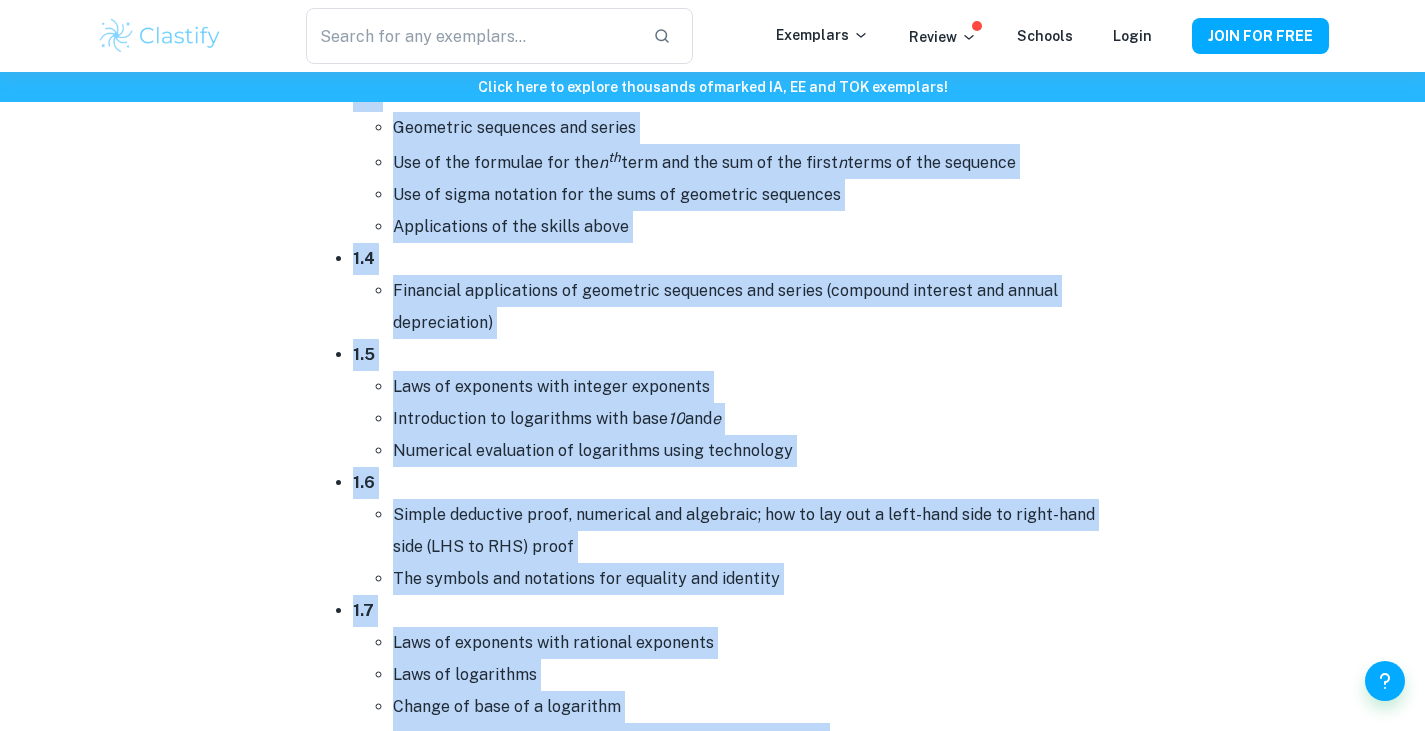 click on "Financial applications of geometric sequences and series (compound interest and annual depreciation)" at bounding box center (753, 307) 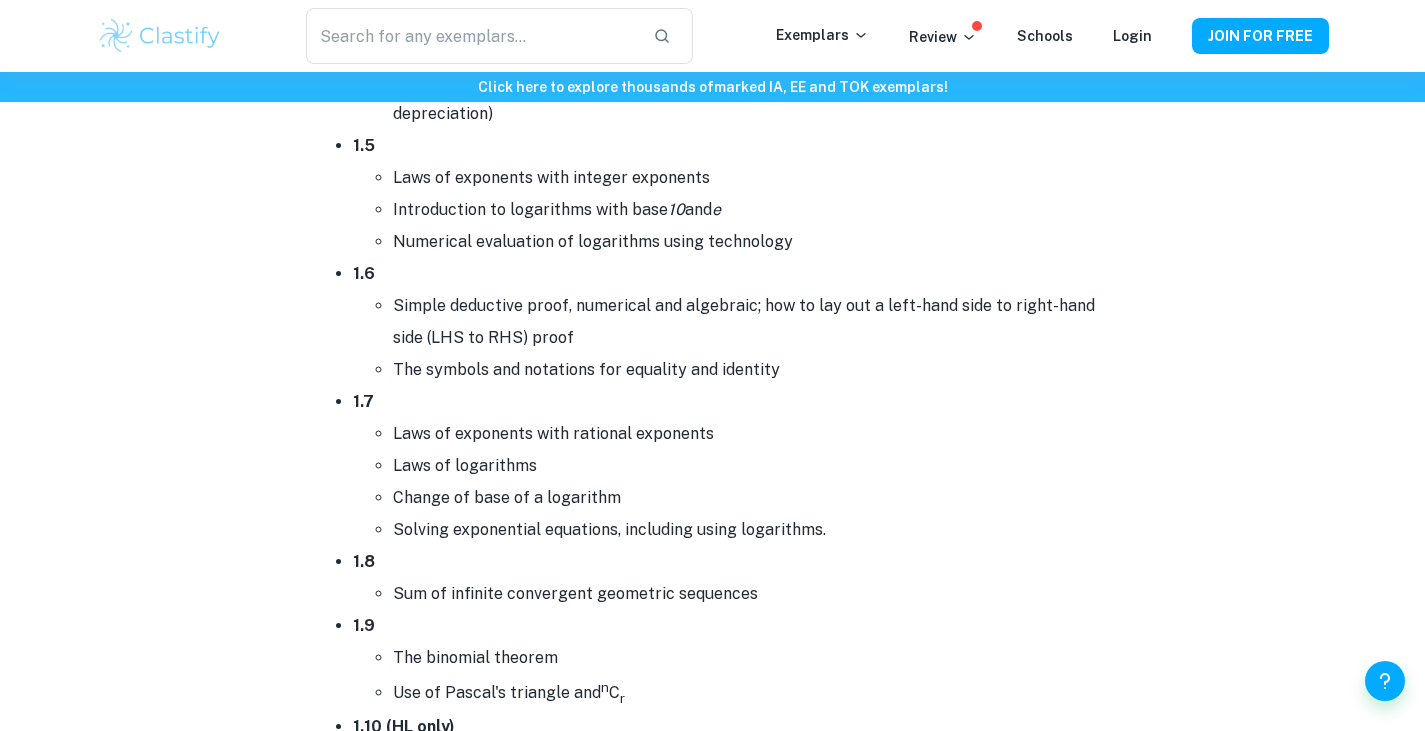 scroll, scrollTop: 1638, scrollLeft: 0, axis: vertical 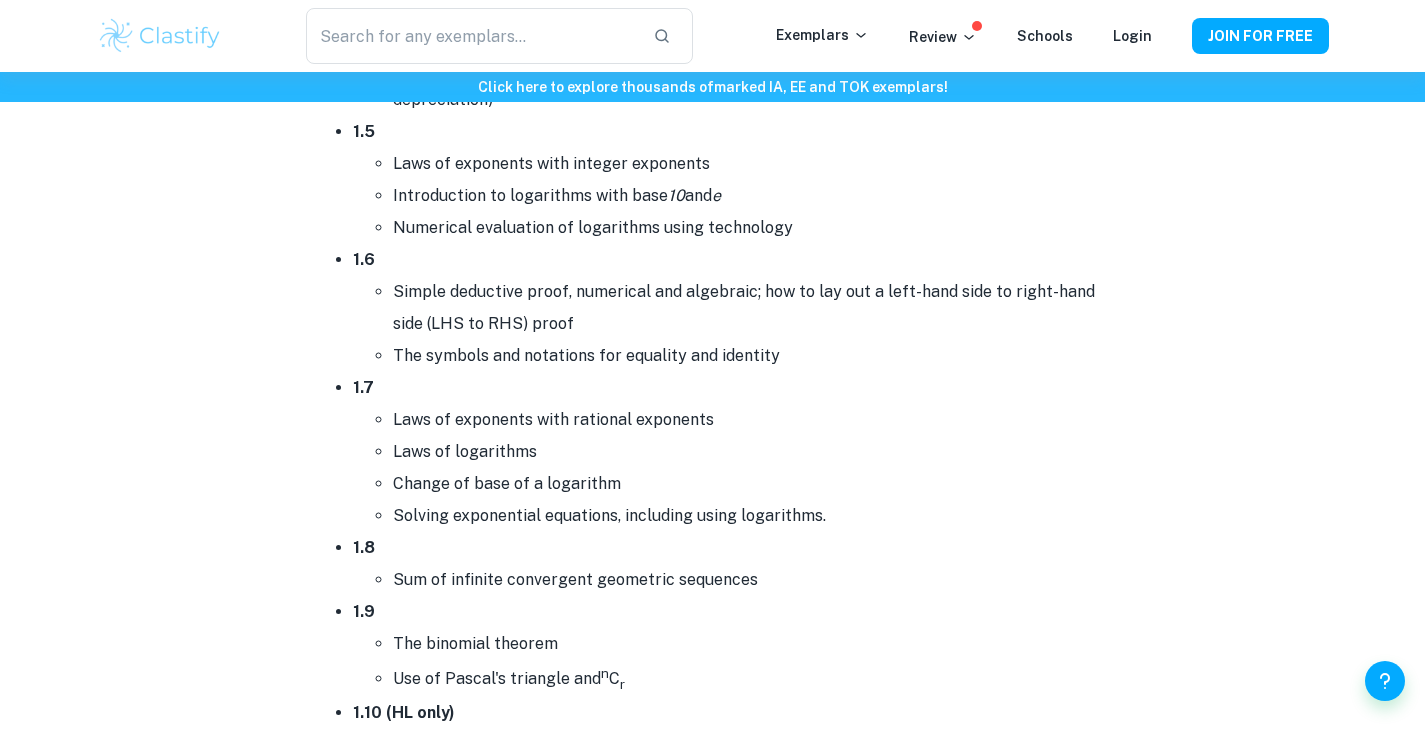 drag, startPoint x: 146, startPoint y: 2, endPoint x: 29, endPoint y: 249, distance: 273.30936 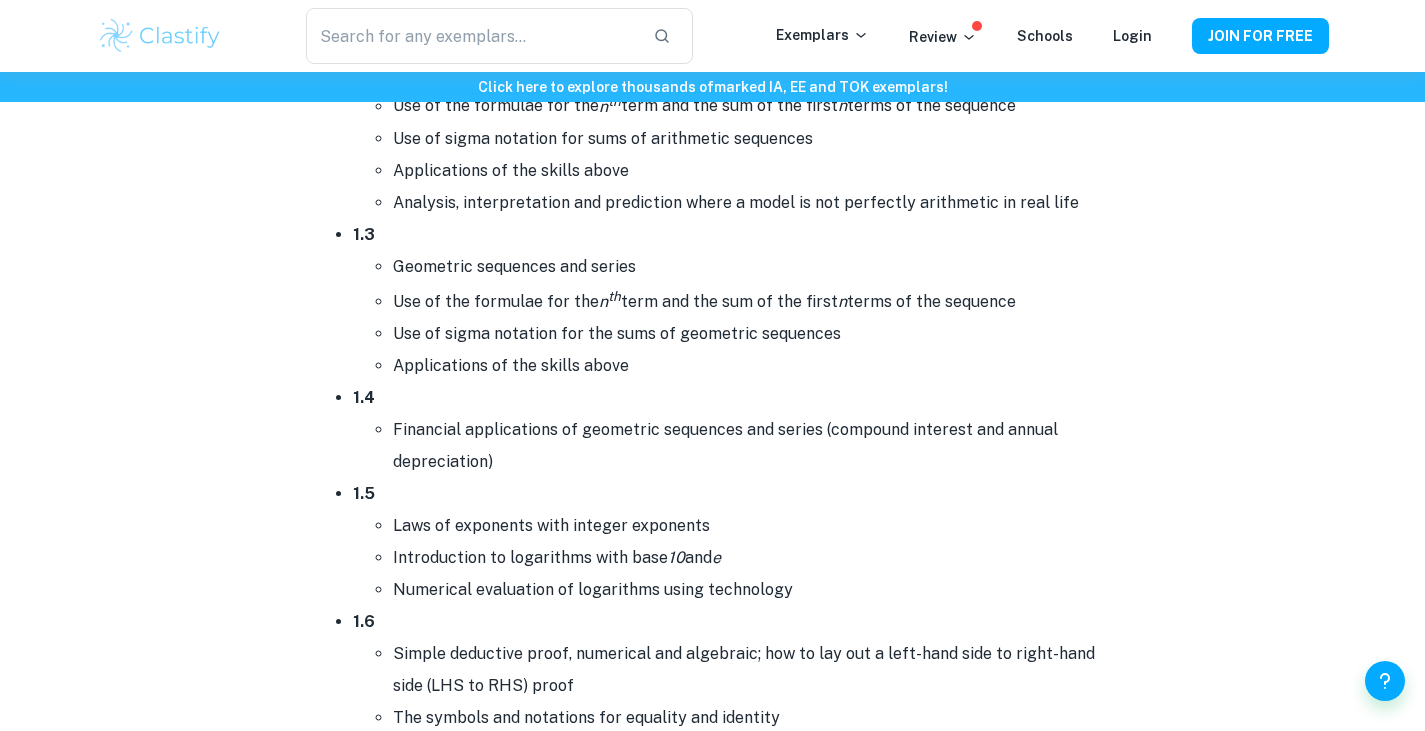 scroll, scrollTop: 1269, scrollLeft: 0, axis: vertical 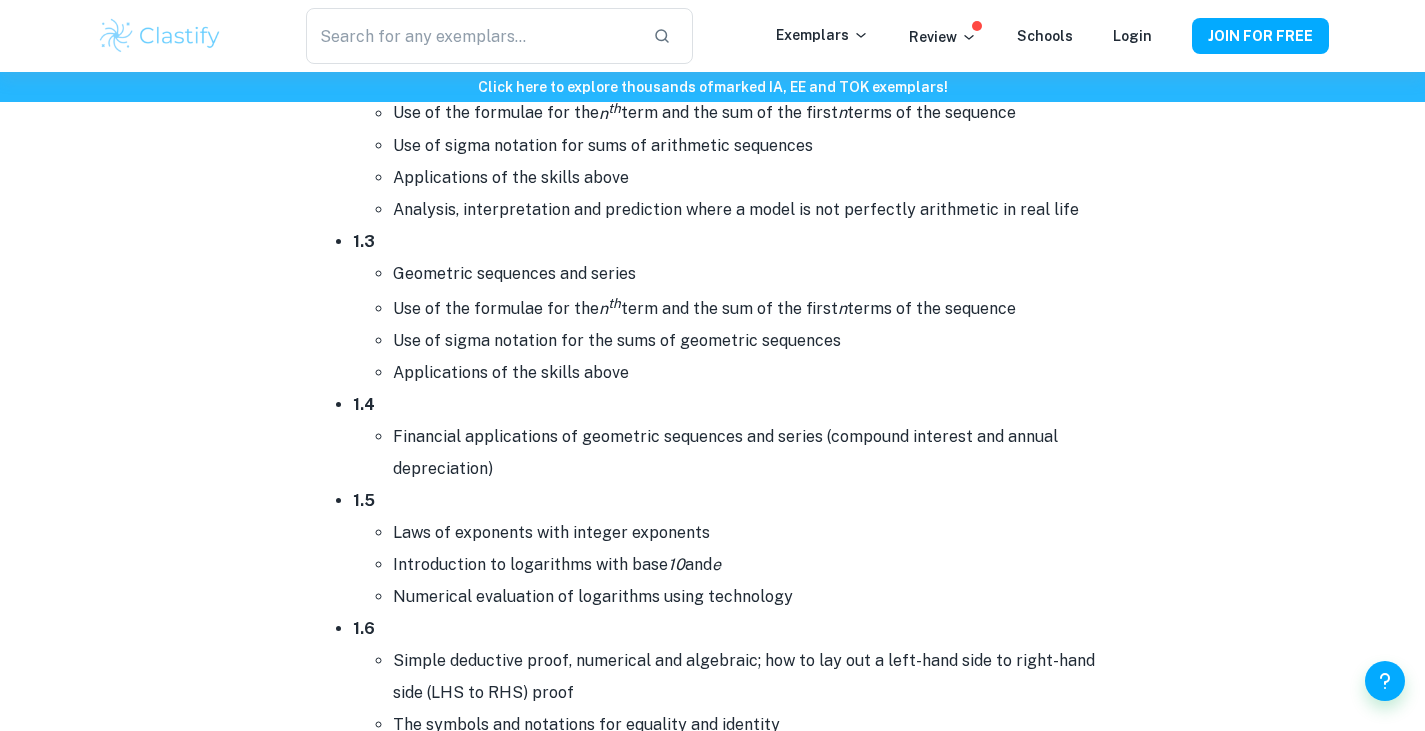 click on "IB Maths AA Syllabus + Topics By Wojtek • [DATE] Get feedback on your Math AA IA Marked only by official IB examiners Learn more Exploring the IB Mathematics Analysis & Approaches syllabus provides a clear view of the skills and knowledge you'll acquire throughout the course. Join us as we unpack the key concepts of the syllabus, giving you a better understanding of what to expect on your learning journey. IB Maths AA Syllabus + Topics The IB Mathematics Analysis & Approaches syllabus is made up of five topics: Topic 1: Number and algebra In this topic, students explore the following concepts: 1.1 Operations with numbers in the form a × 10 k where 1 ≤ a < 10 and k is an integer 1.2 Arithmetic sequences and series Use of the formulae for the nth term and the sum of the first n terms of the sequence Use of sigma notation for sums of arithmetic sequences Applications of the skills above 1.3 Geometric sequences and series Use of the formulae for the nth n" at bounding box center [713, 5453] 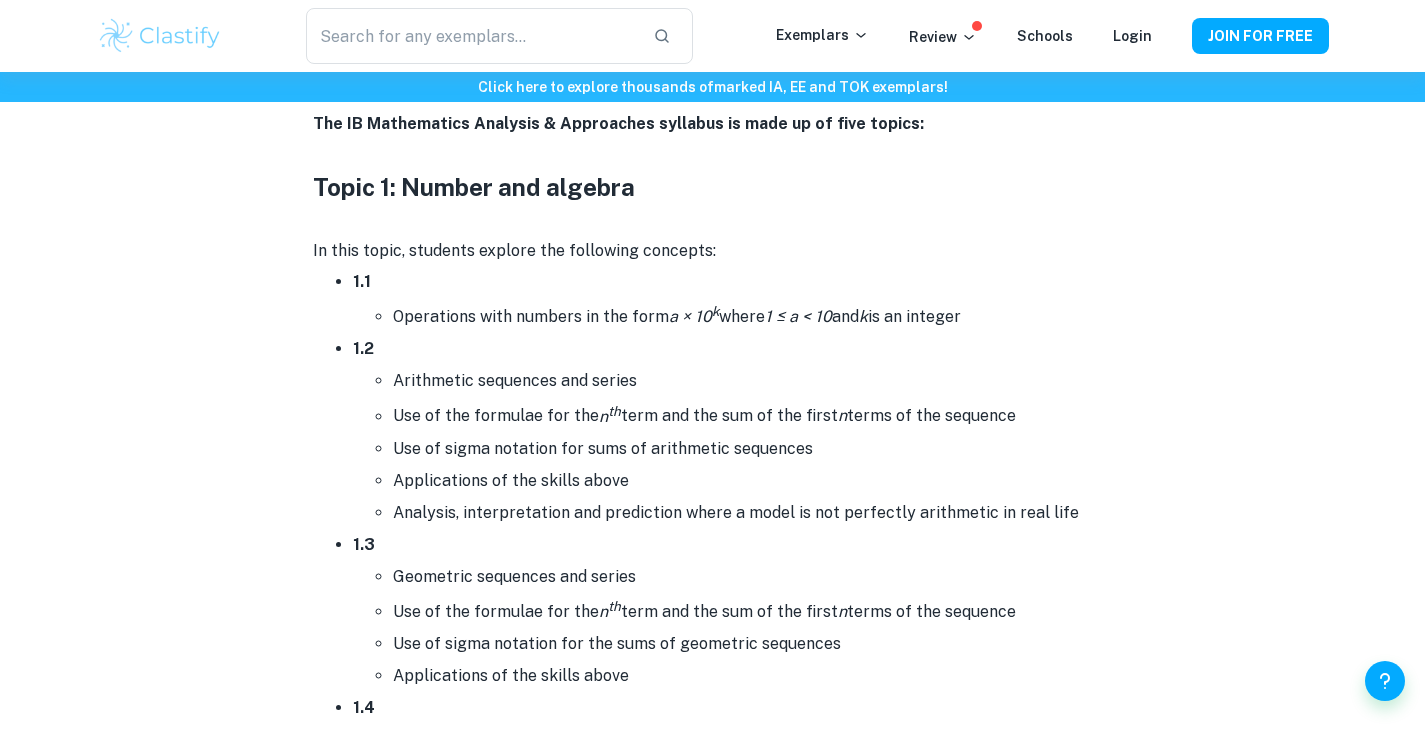 scroll, scrollTop: 957, scrollLeft: 0, axis: vertical 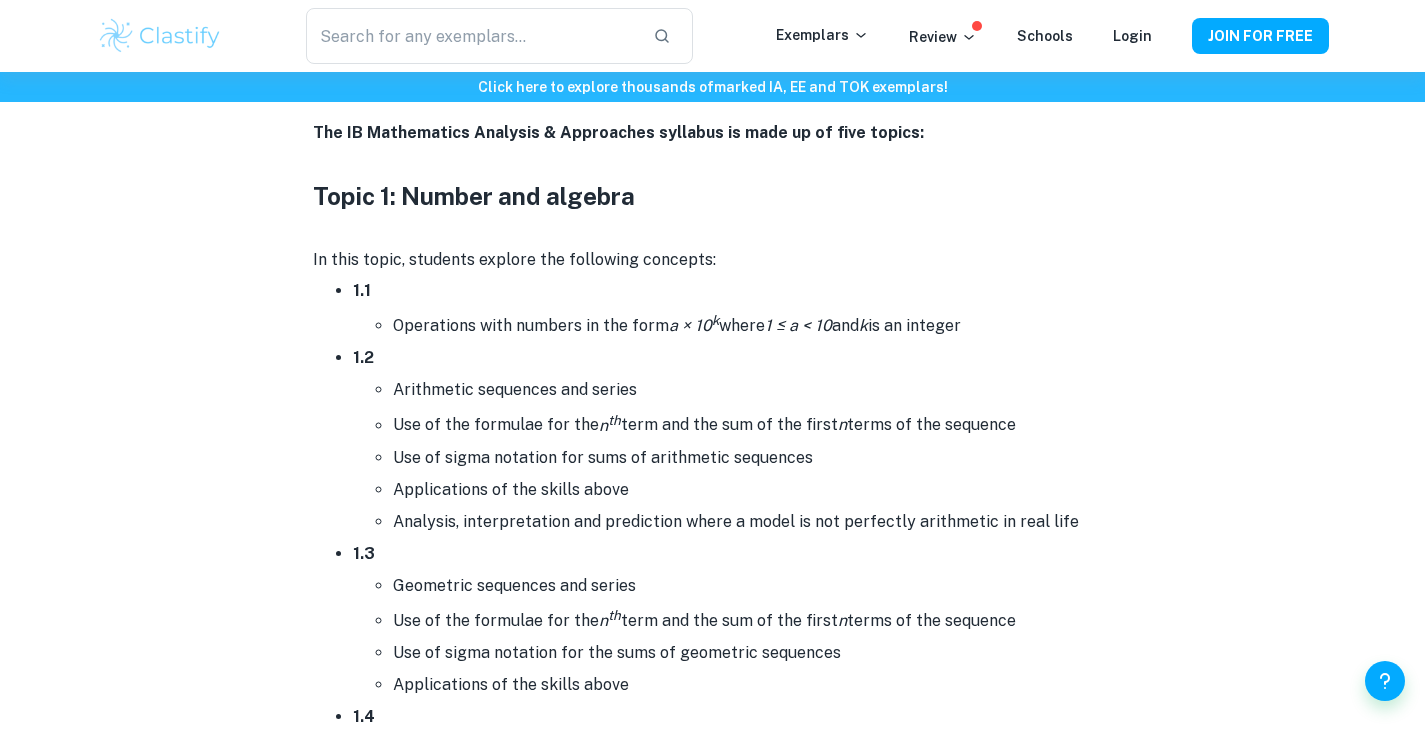 drag, startPoint x: 345, startPoint y: 284, endPoint x: 1033, endPoint y: 316, distance: 688.7438 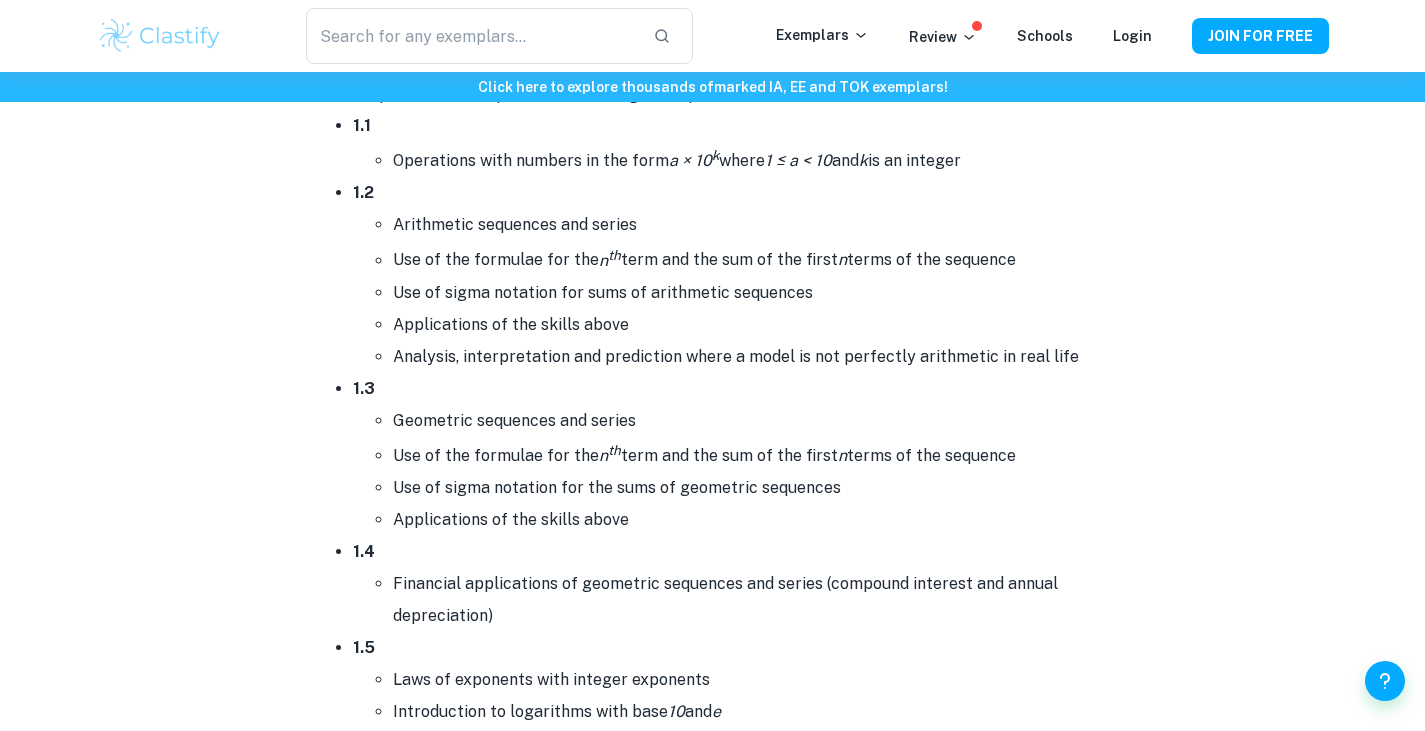 scroll, scrollTop: 1138, scrollLeft: 0, axis: vertical 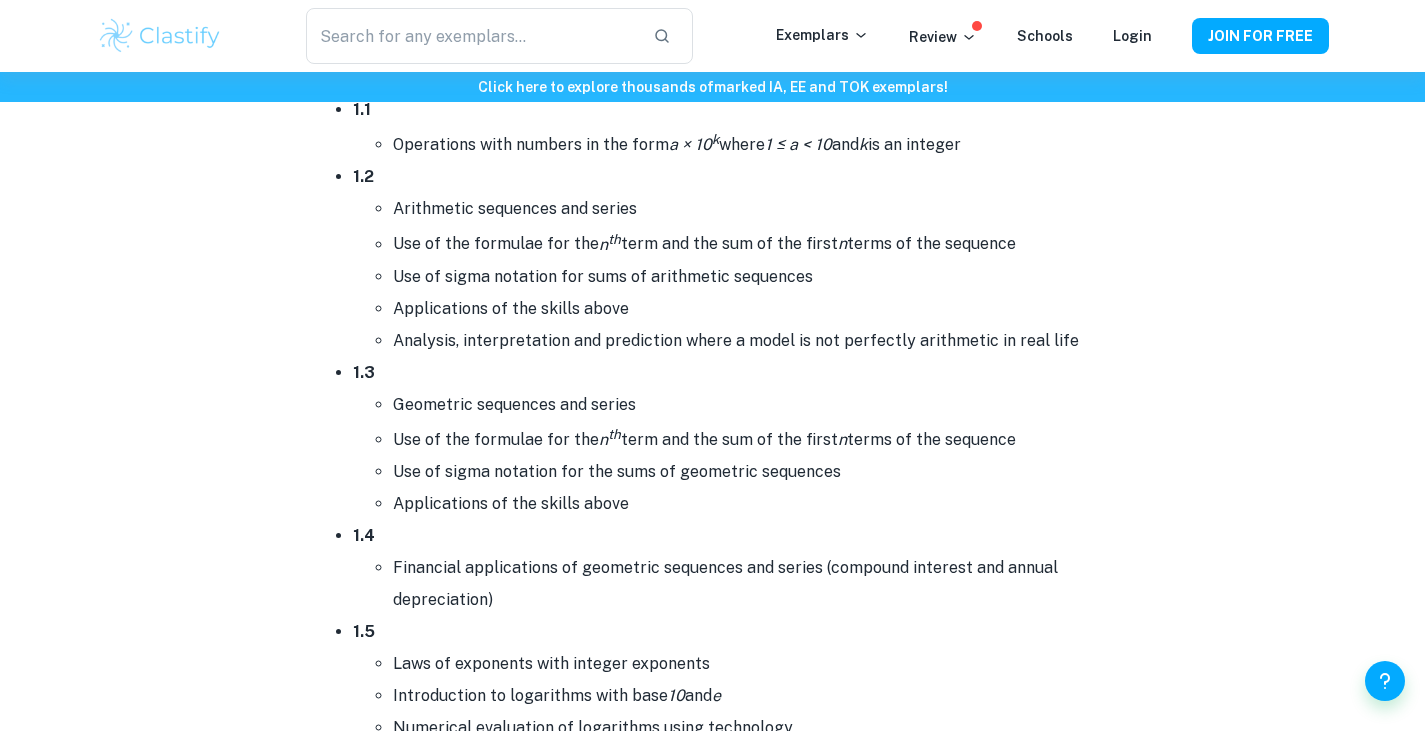 click on "1.1 Operations with numbers in the form  a × 10 k  where  1 ≤ a < 10  and  k  is an integer 1.2 Arithmetic sequences and series Use of the formulae for the  n th  term and the sum of the first  n  terms of the sequence Use of sigma notation for sums of arithmetic sequences  Applications of the skills above Analysis, interpretation and prediction where a model is not perfectly arithmetic in real life 1.3   Geometric sequences and series Use of the formulae for the  n th  term and the sum of the first  n  terms of the sequence Use of sigma notation for the sums of geometric sequences Applications of the skills above 1.4 Financial applications of geometric sequences and series (compound interest and annual depreciation) 1.5 Laws of exponents with integer exponents Introduction to logarithms with base  10  and  e Numerical evaluation of logarithms using technology 1.6 Simple deductive proof, numerical and algebraic; how to lay out a left-hand side to right-hand side (LHS to RHS) proof 1.7  1.8 1.9 n C r i i" at bounding box center (713, 1063) 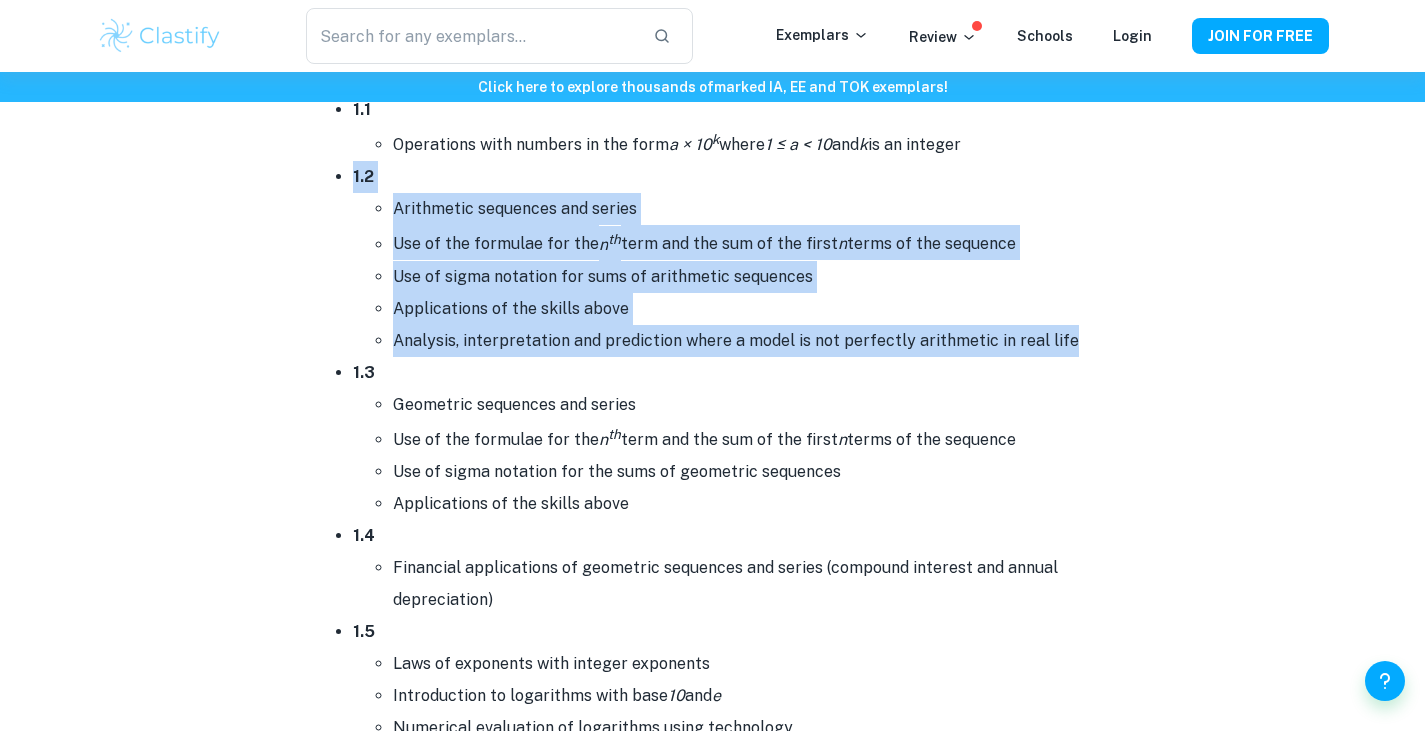 drag, startPoint x: 348, startPoint y: 169, endPoint x: 1117, endPoint y: 346, distance: 789.1071 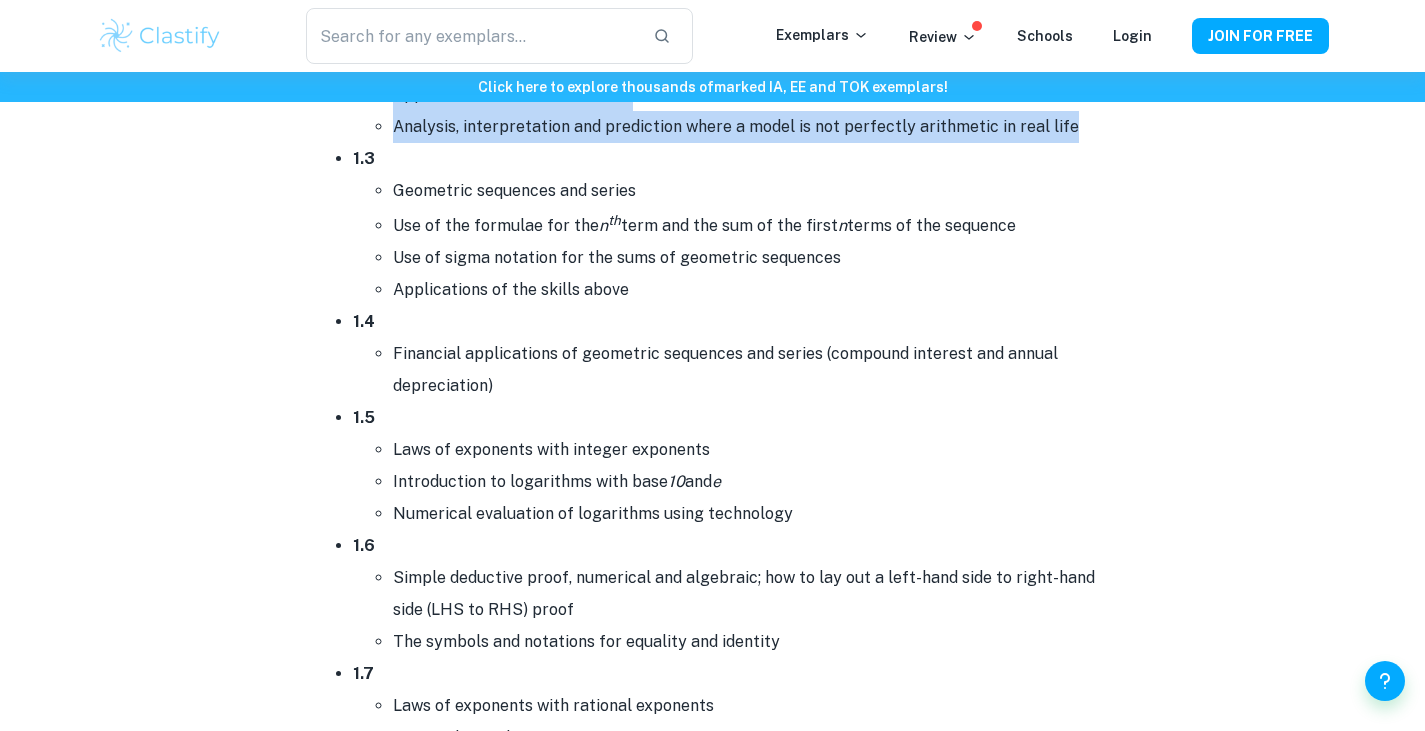 scroll, scrollTop: 1353, scrollLeft: 0, axis: vertical 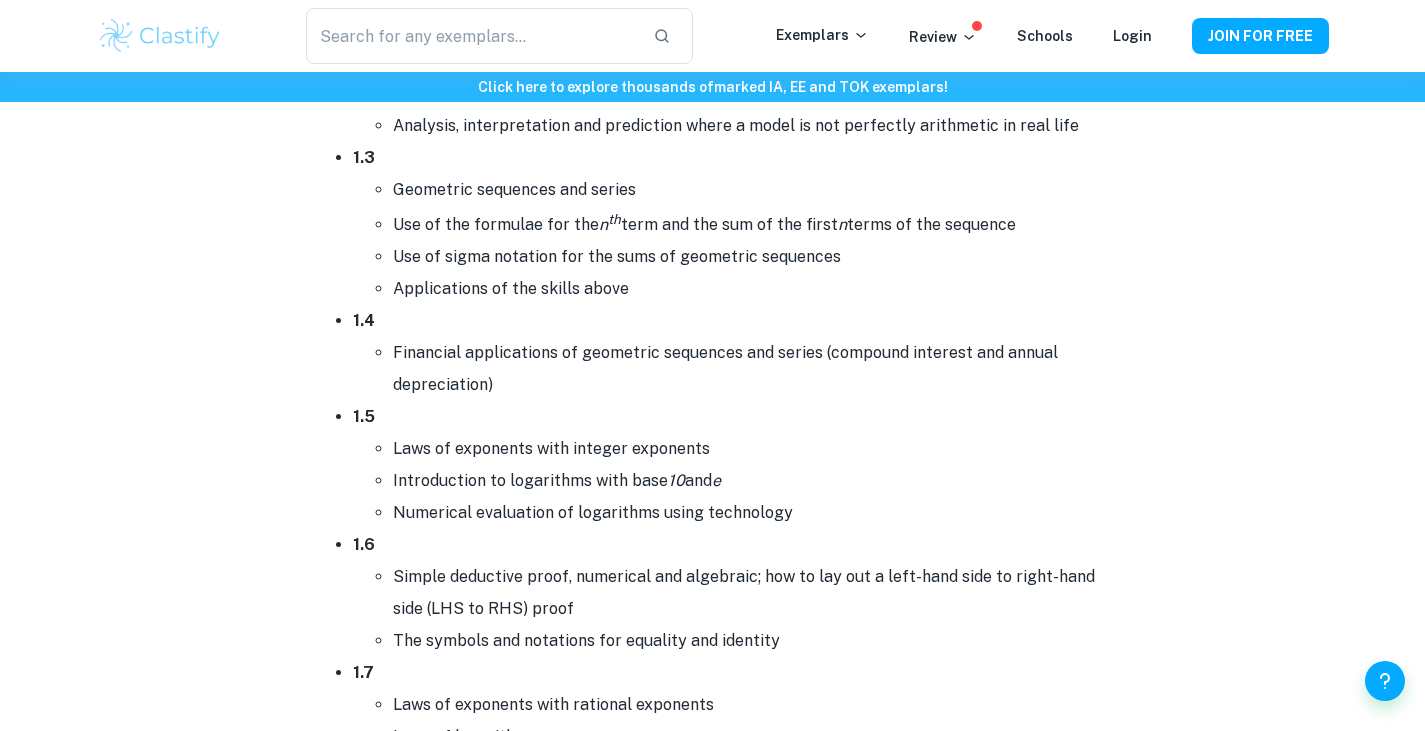 click on "Use of the formulae for the  n th  term and the sum of the first  n  terms of the sequence" at bounding box center [753, 223] 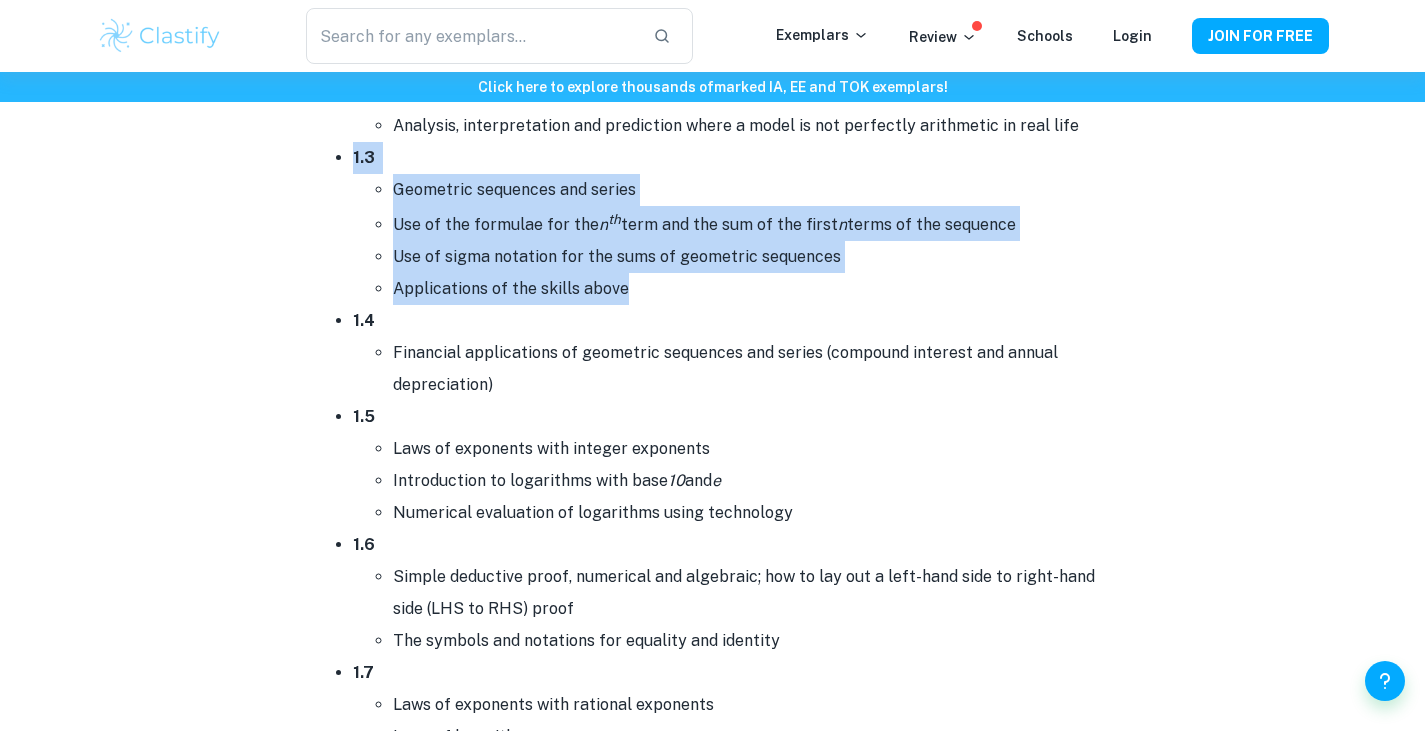 drag, startPoint x: 351, startPoint y: 151, endPoint x: 661, endPoint y: 280, distance: 335.76926 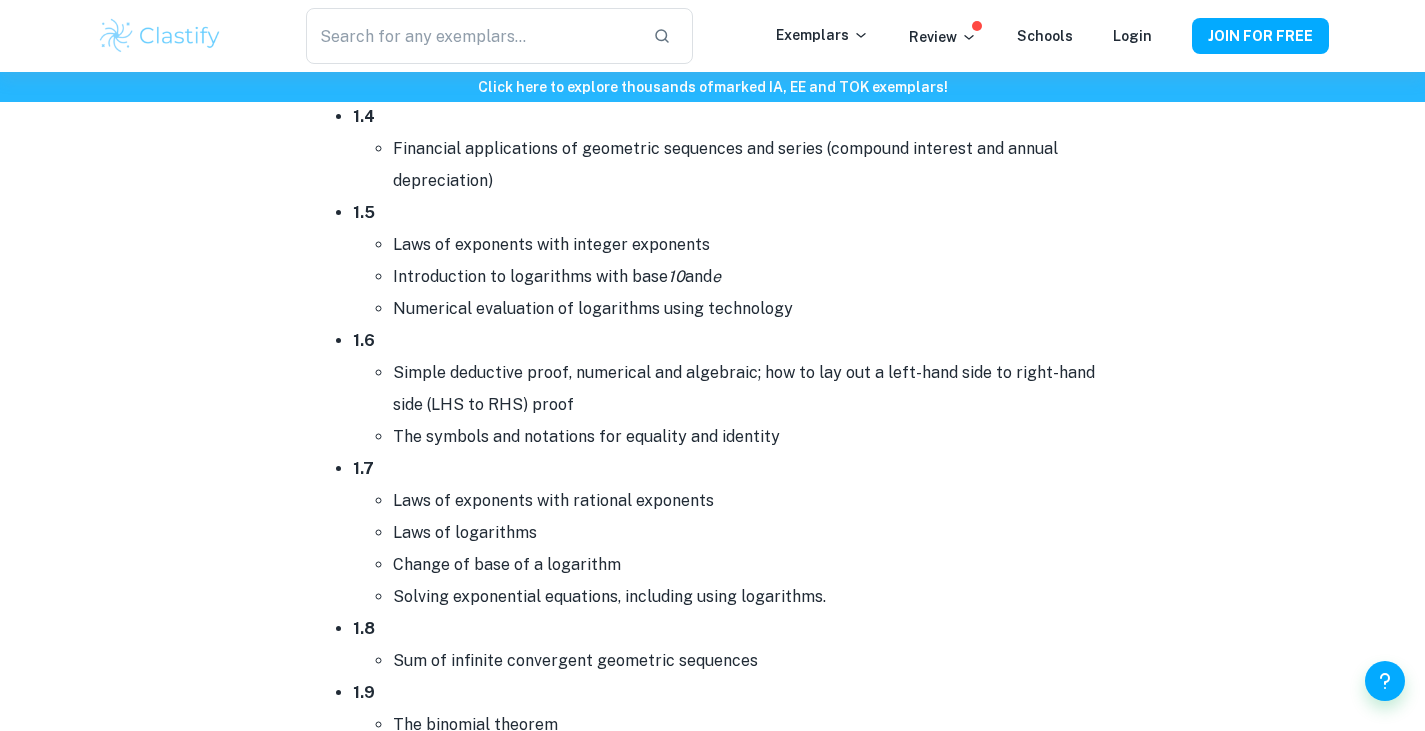 click on "Laws of exponents with integer exponents Introduction to logarithms with base  10  and  e Numerical evaluation of logarithms using technology" at bounding box center (733, 277) 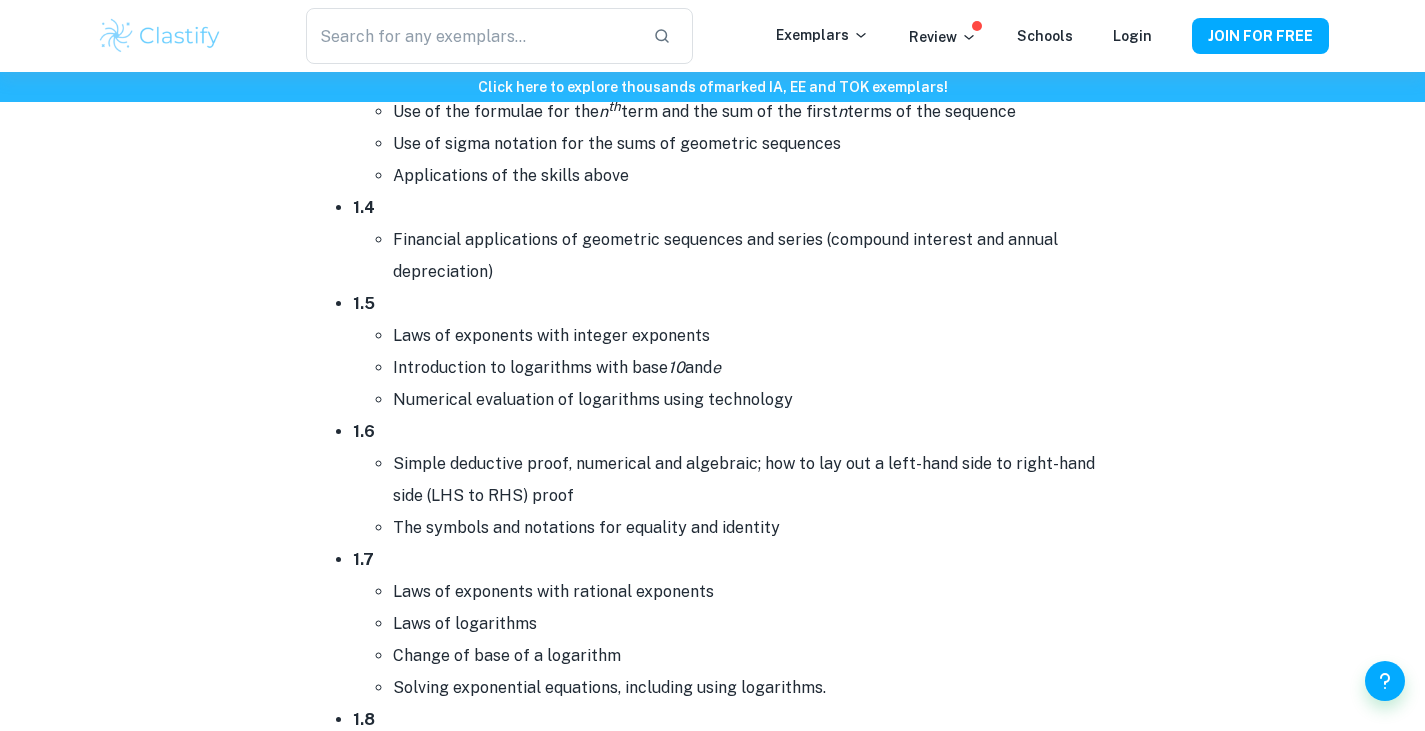 scroll, scrollTop: 1457, scrollLeft: 0, axis: vertical 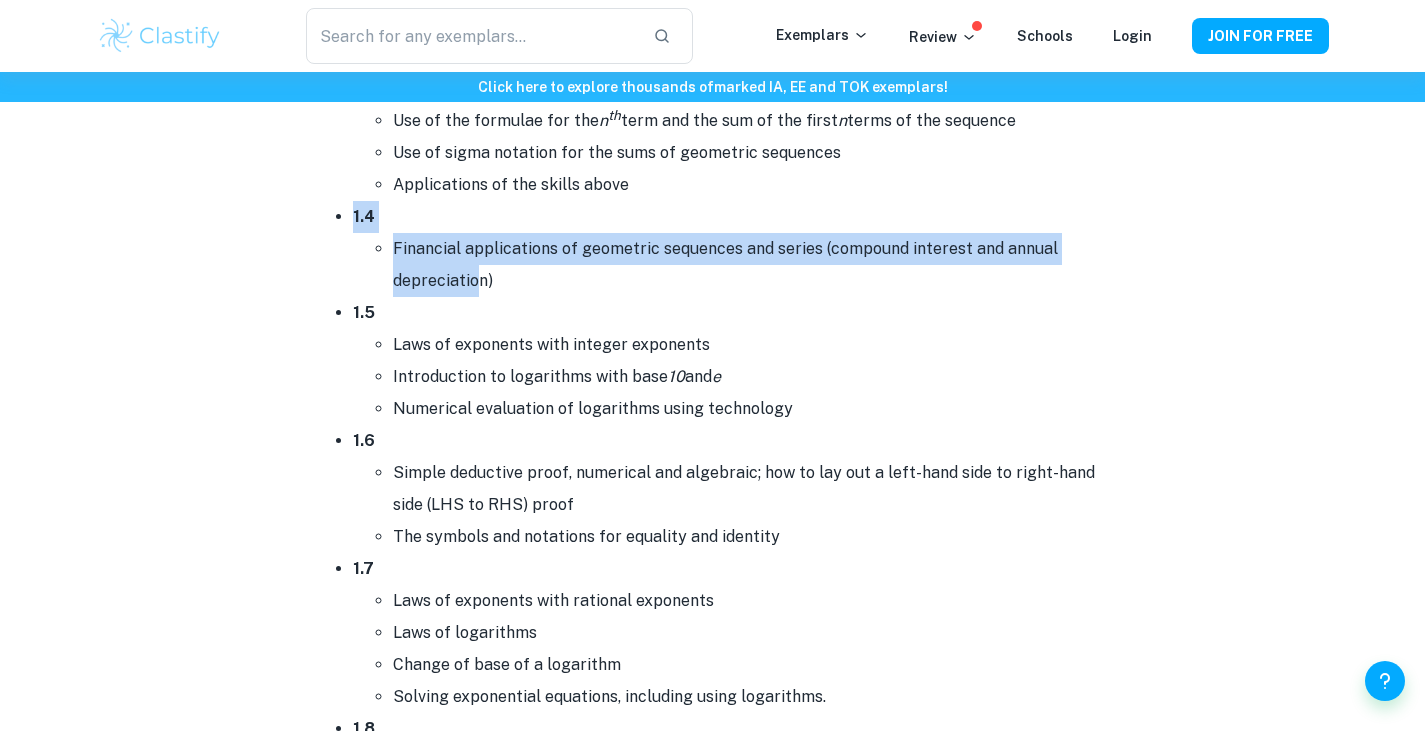 drag, startPoint x: 348, startPoint y: 209, endPoint x: 480, endPoint y: 274, distance: 147.13599 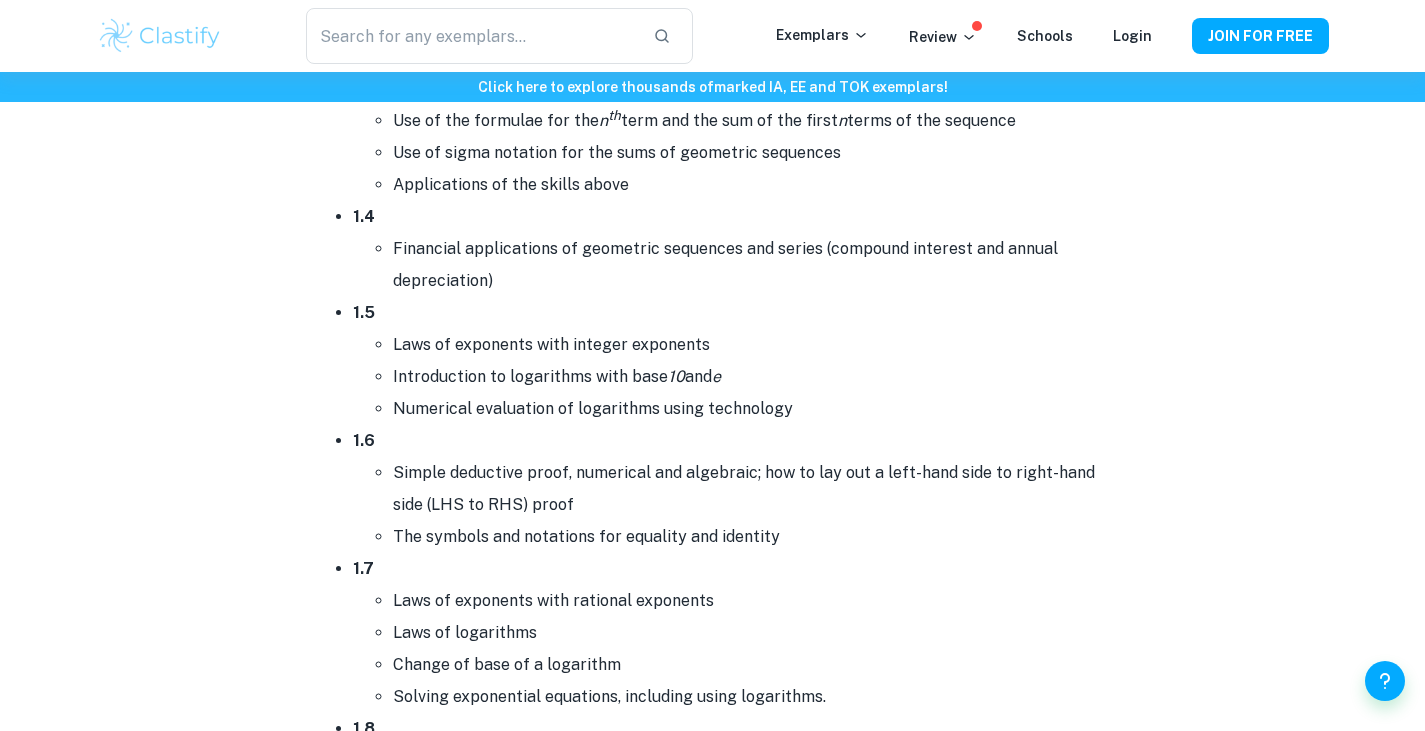 click on "Laws of exponents with integer exponents Introduction to logarithms with base  10  and  e Numerical evaluation of logarithms using technology" at bounding box center [733, 377] 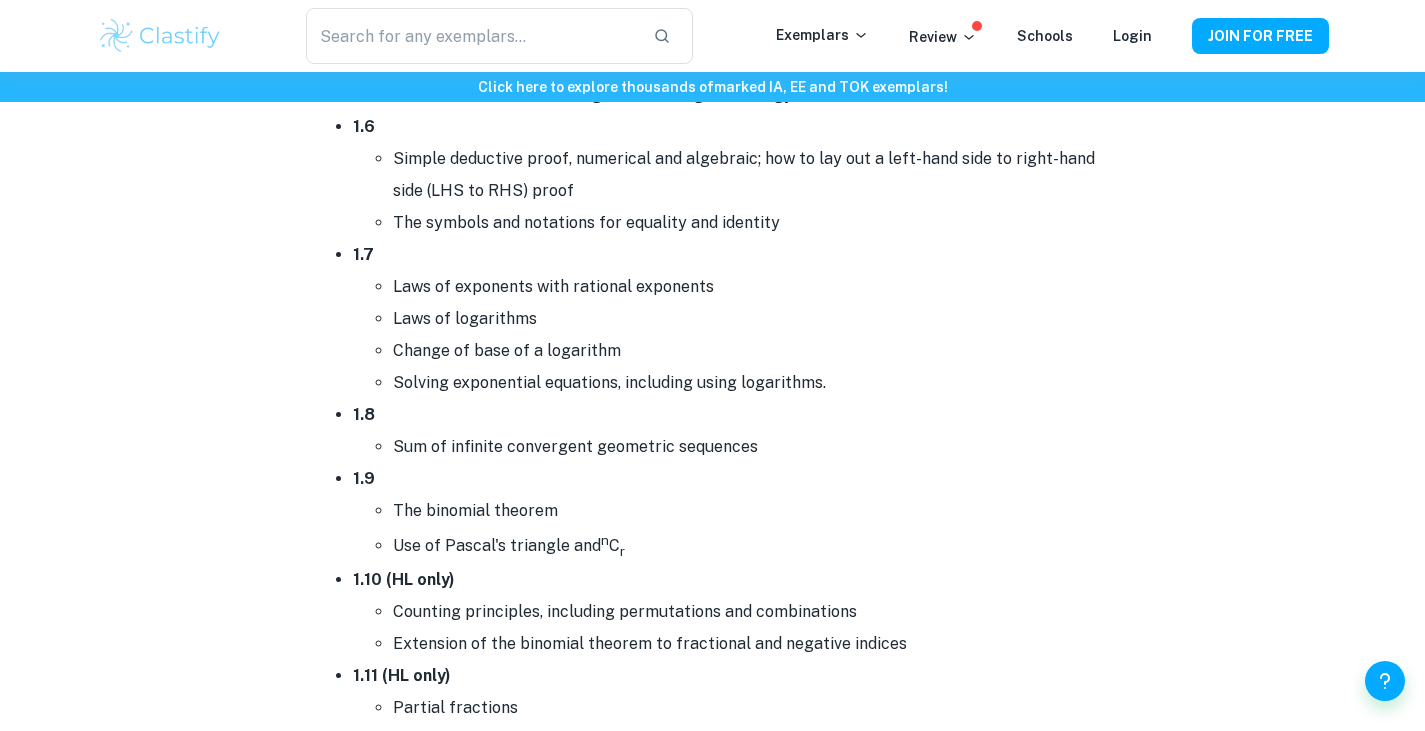 scroll, scrollTop: 1777, scrollLeft: 0, axis: vertical 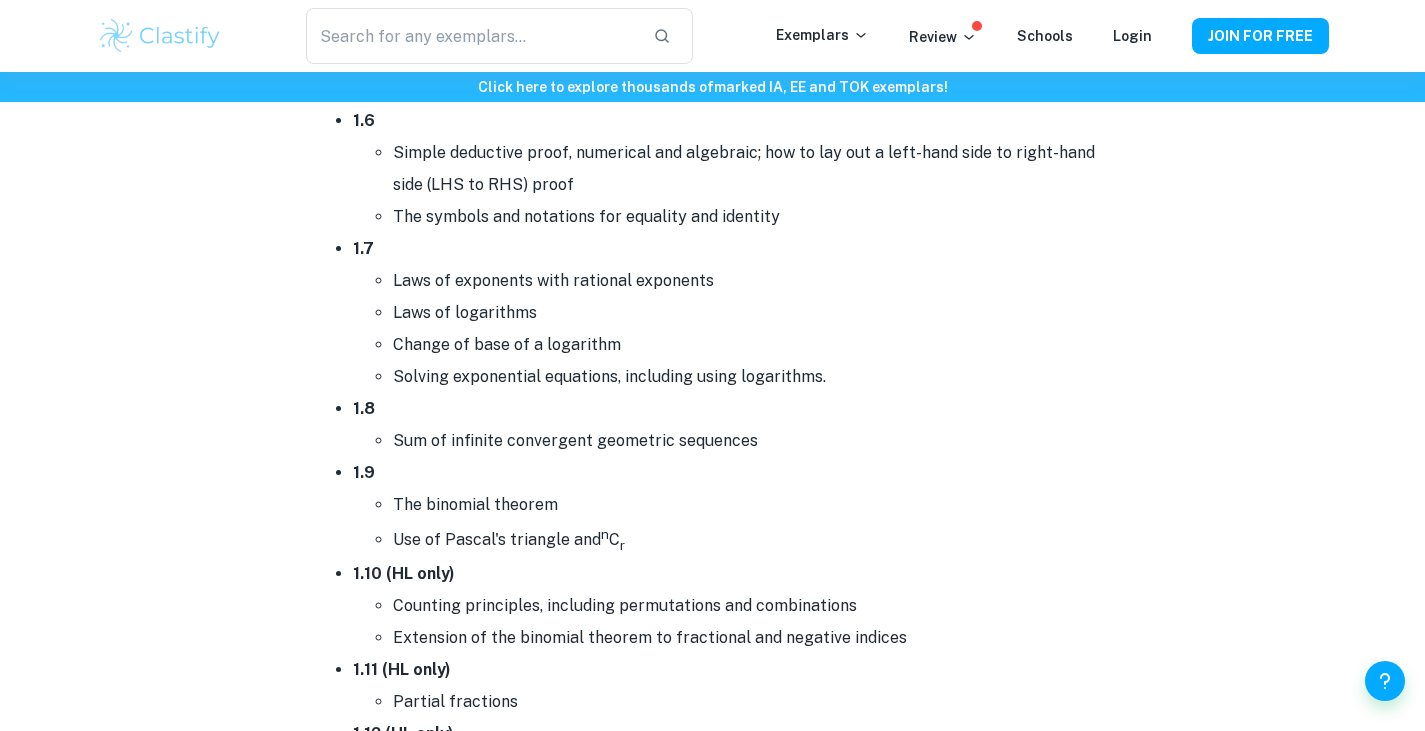 drag, startPoint x: 330, startPoint y: 239, endPoint x: 850, endPoint y: 386, distance: 540.3786 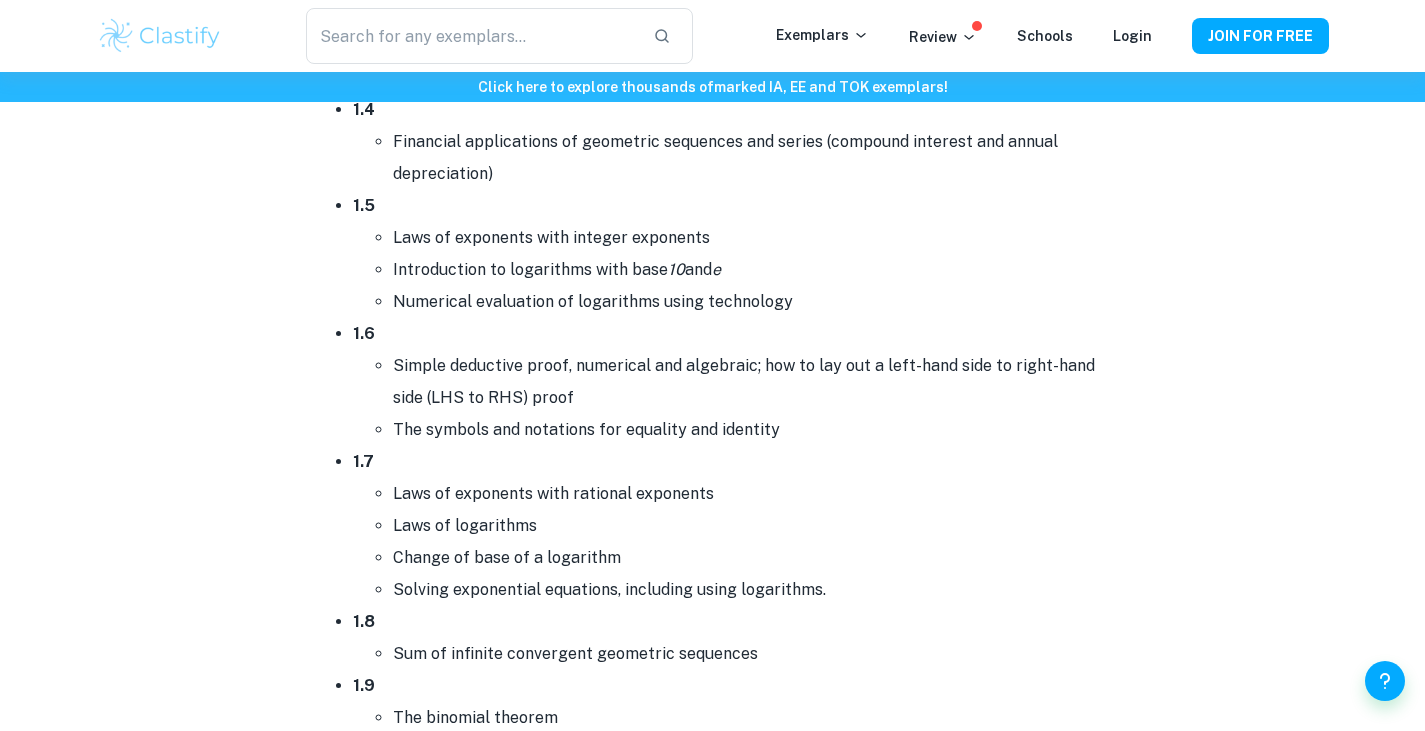 click on "IB Maths AA Syllabus + Topics By Wojtek • [DATE] Get feedback on your Math AA IA Marked only by official IB examiners Learn more Exploring the IB Mathematics Analysis & Approaches syllabus provides a clear view of the skills and knowledge you'll acquire throughout the course. Join us as we unpack the key concepts of the syllabus, giving you a better understanding of what to expect on your learning journey. IB Maths AA Syllabus + Topics The IB Mathematics Analysis & Approaches syllabus is made up of five topics: Topic 1: Number and algebra In this topic, students explore the following concepts: 1.1 Operations with numbers in the form a × 10 k where 1 ≤ a < 10 and k is an integer 1.2 Arithmetic sequences and series Use of the formulae for the nth term and the sum of the first n terms of the sequence Use of sigma notation for sums of arithmetic sequences Applications of the skills above 1.3 Geometric sequences and series Use of the formulae for the nth n" at bounding box center (713, 5158) 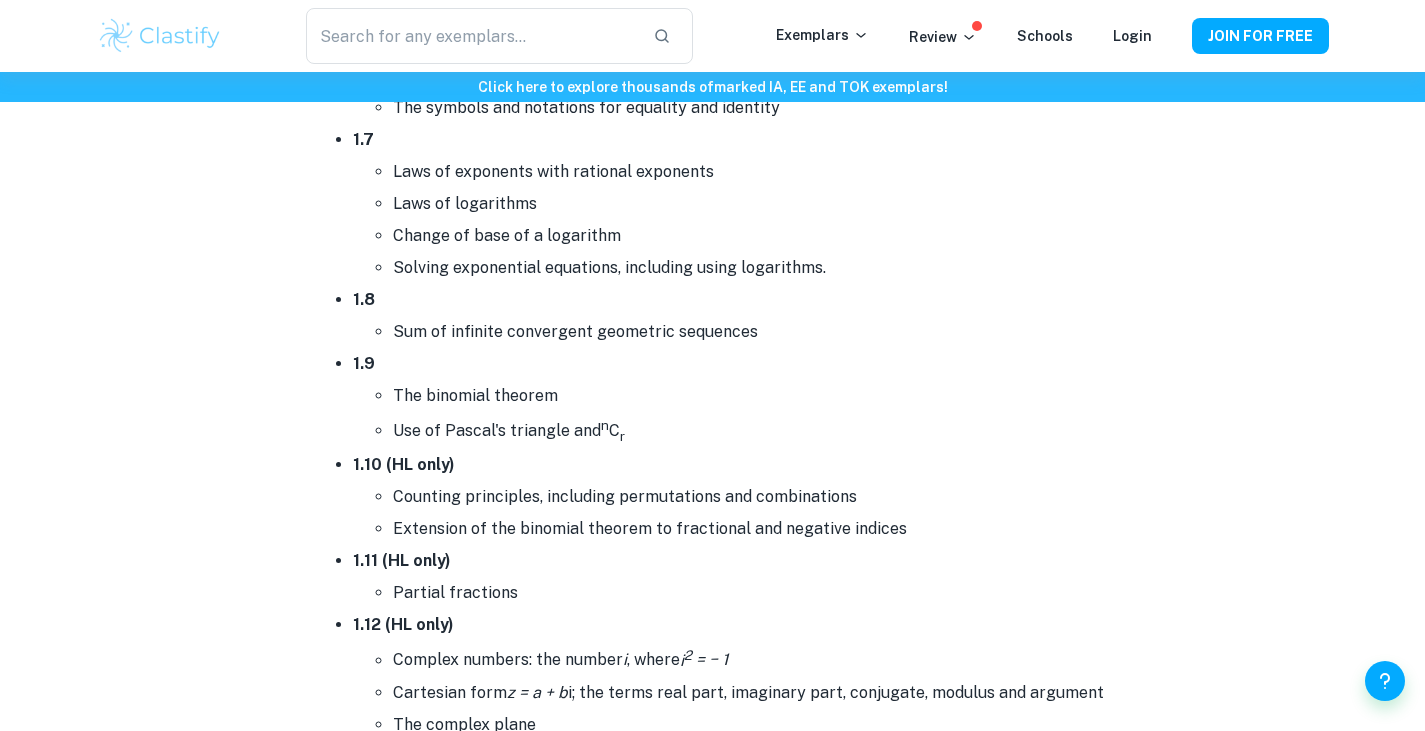 scroll, scrollTop: 1887, scrollLeft: 0, axis: vertical 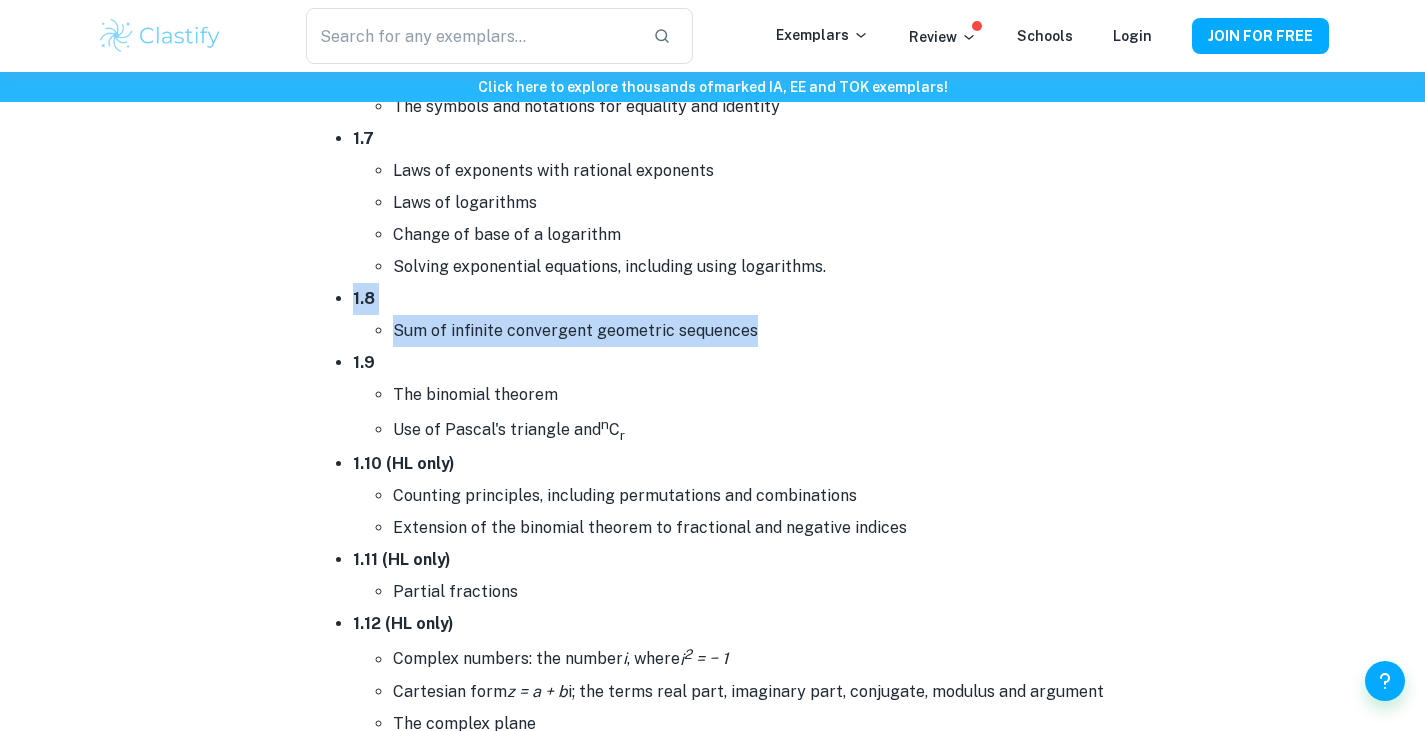drag, startPoint x: 342, startPoint y: 283, endPoint x: 821, endPoint y: 320, distance: 480.42688 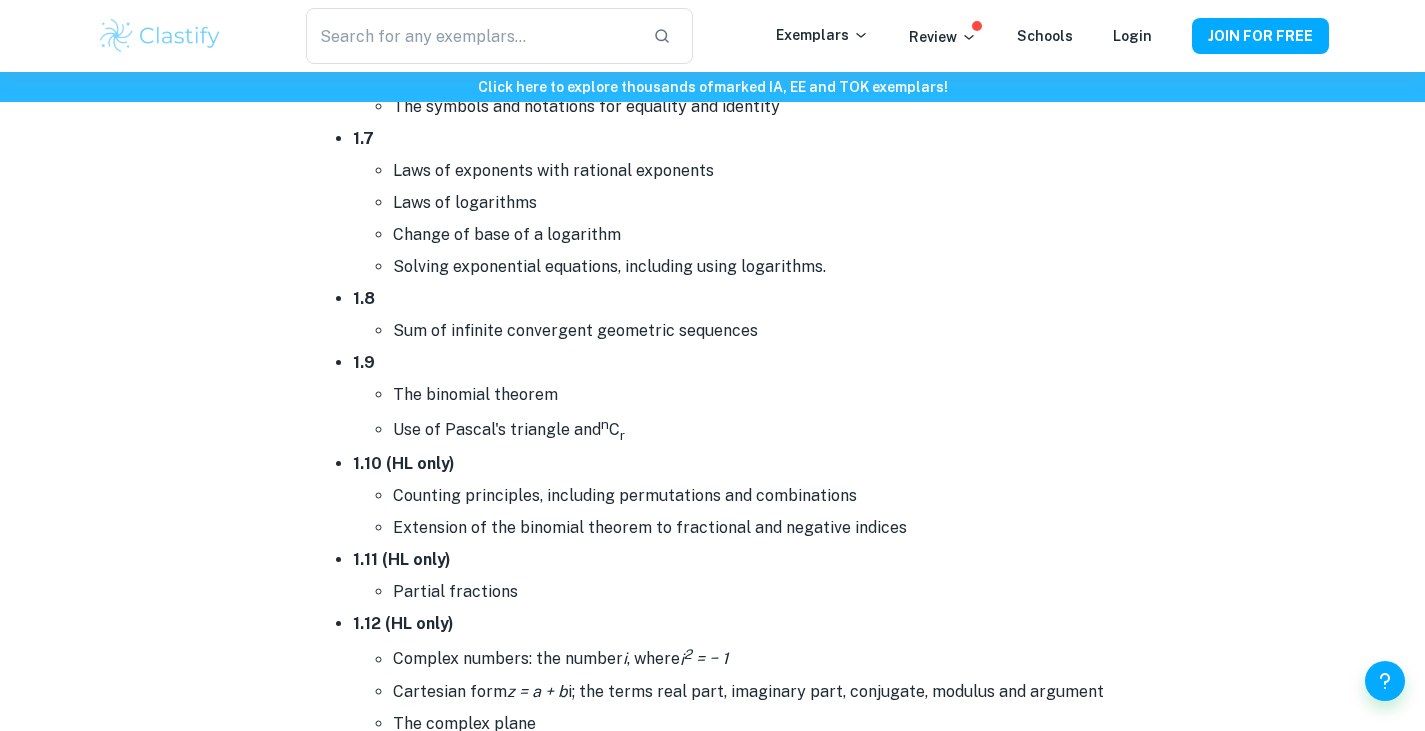 click on "1.8 Sum of infinite convergent geometric sequences" at bounding box center (733, 315) 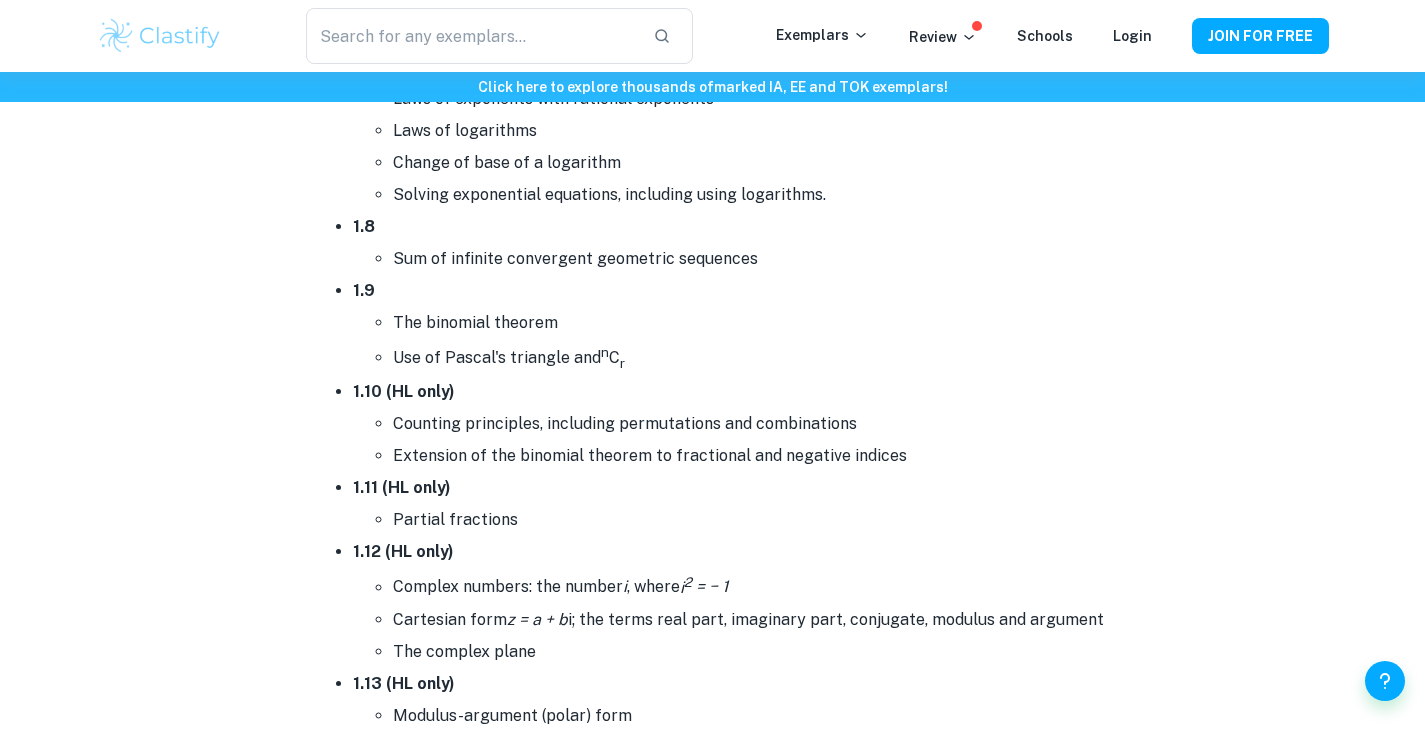 scroll, scrollTop: 1962, scrollLeft: 0, axis: vertical 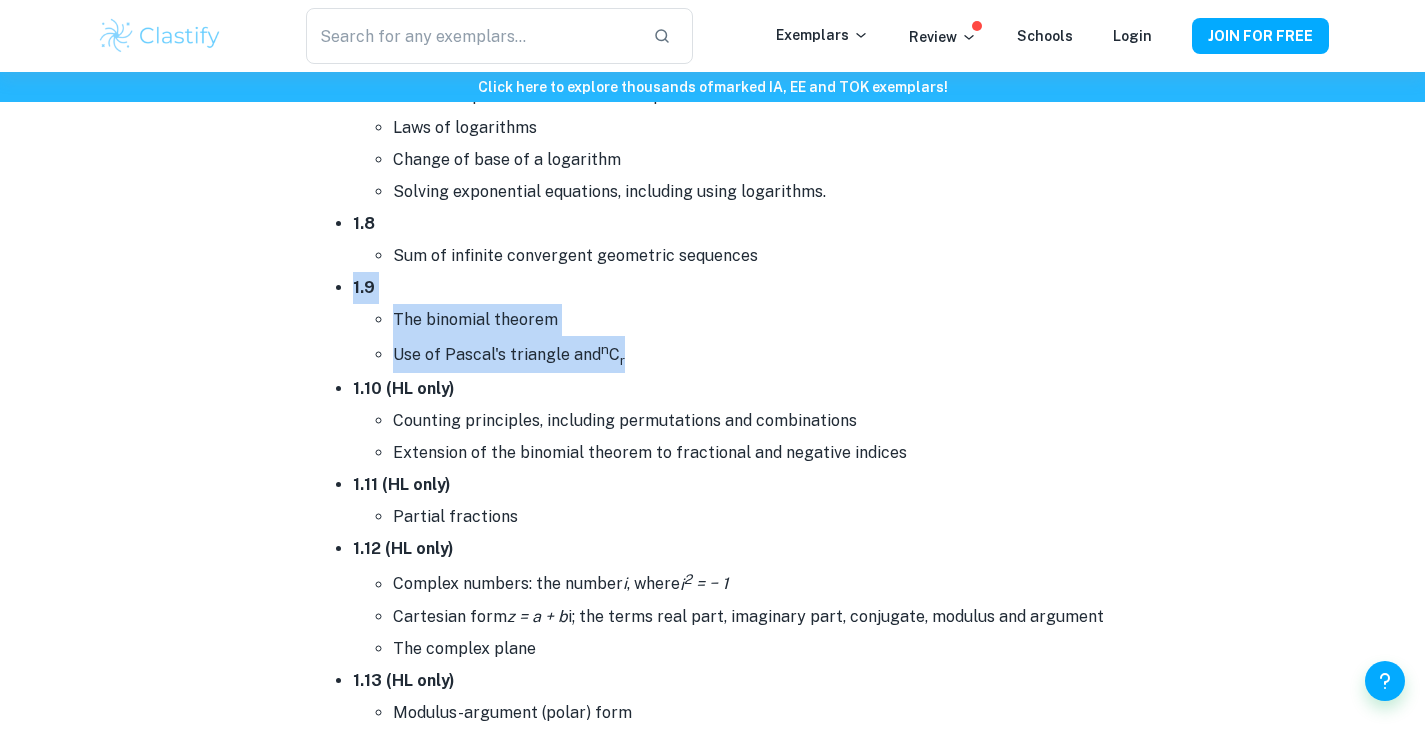 drag, startPoint x: 351, startPoint y: 281, endPoint x: 656, endPoint y: 350, distance: 312.70752 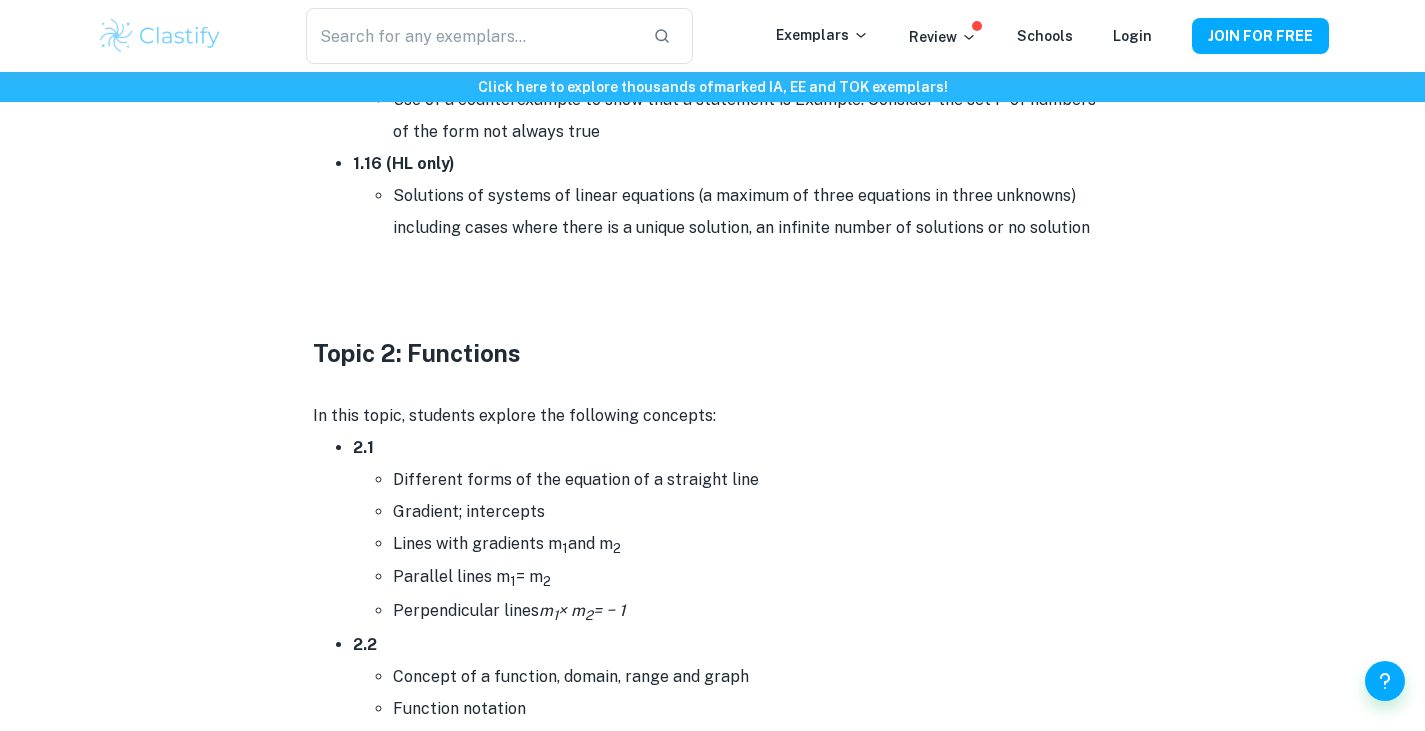 click on "Topic 2: Functions" at bounding box center [713, 353] 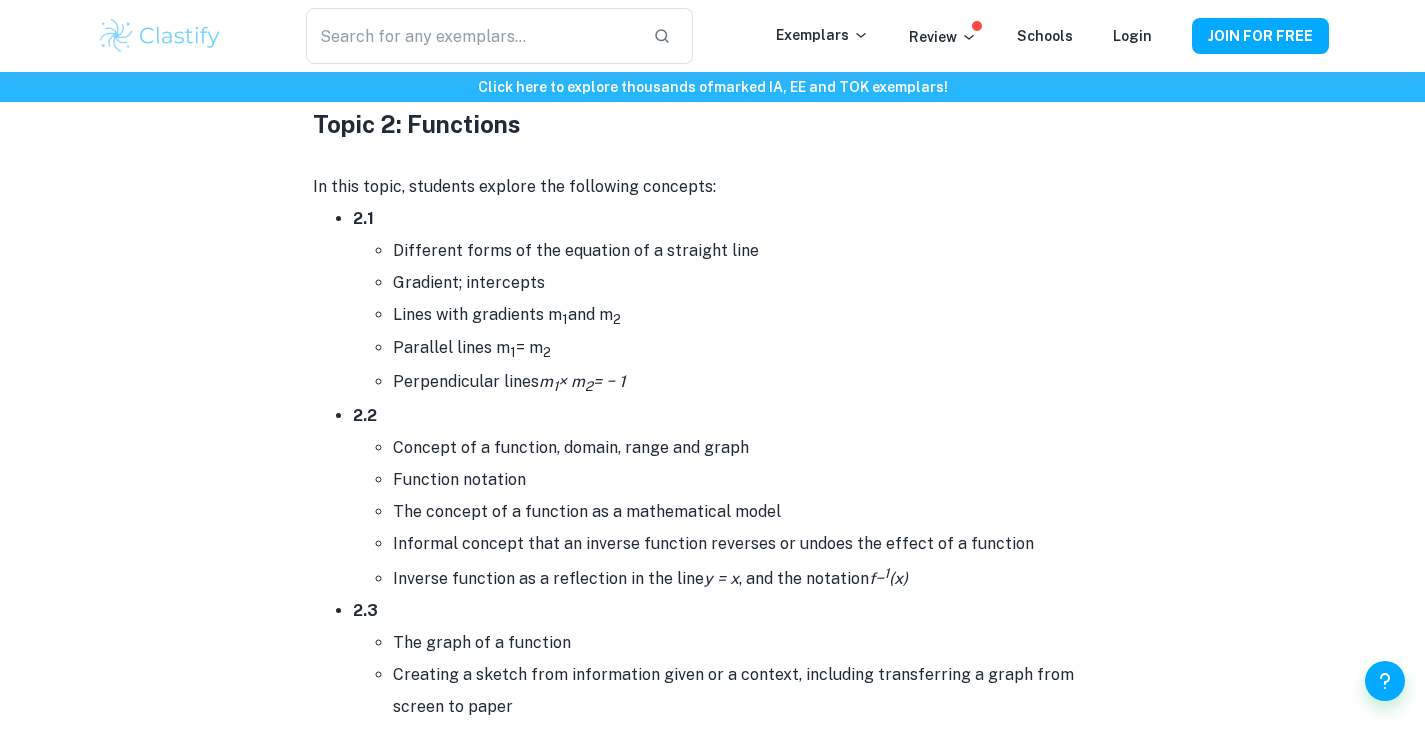 scroll, scrollTop: 3157, scrollLeft: 0, axis: vertical 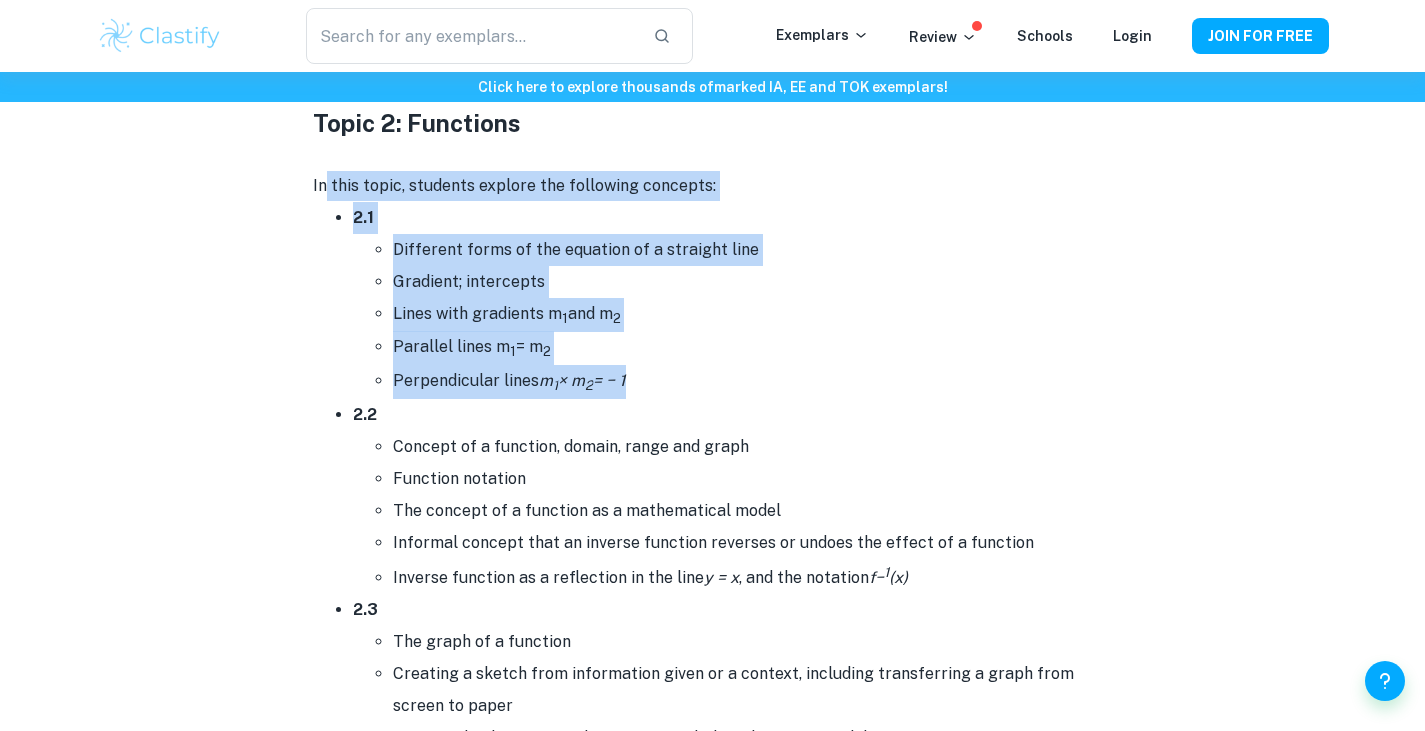 drag, startPoint x: 326, startPoint y: 196, endPoint x: 725, endPoint y: 394, distance: 445.42676 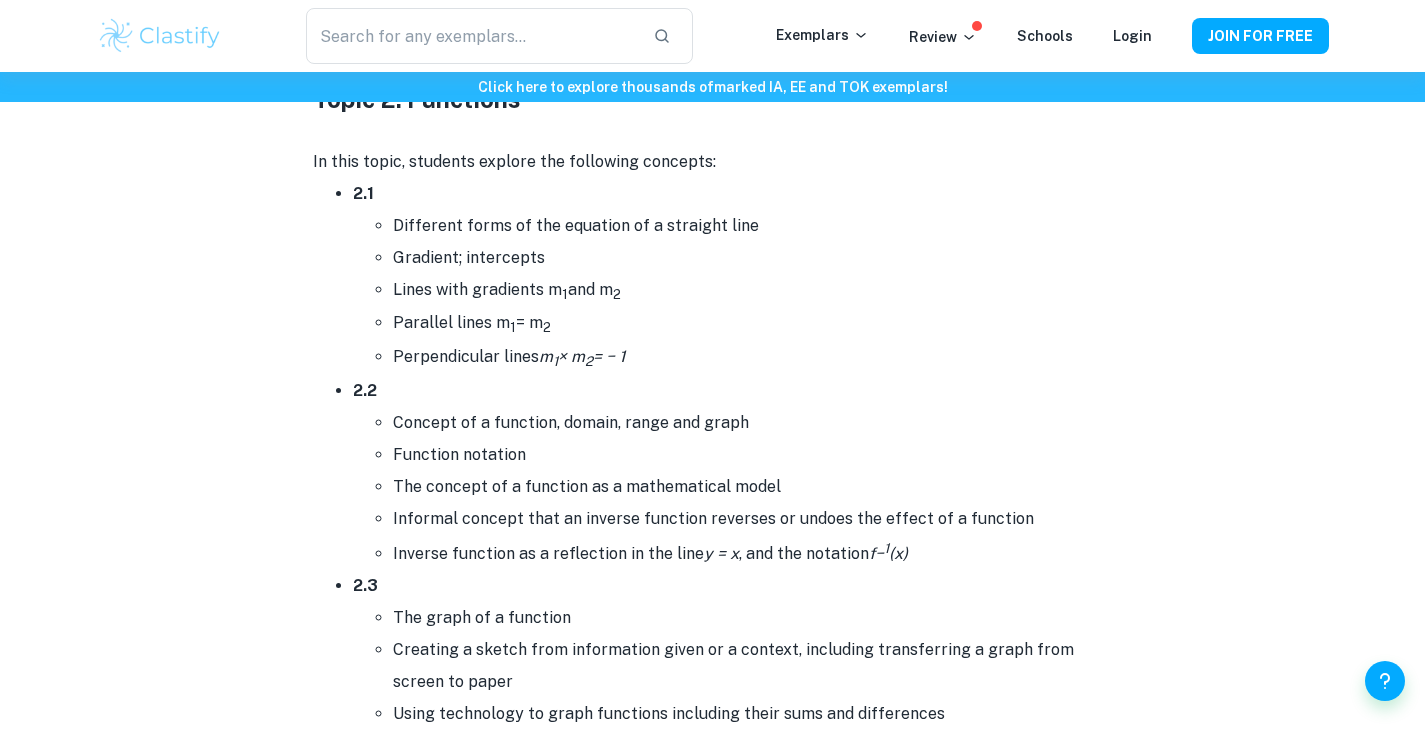 scroll, scrollTop: 3014, scrollLeft: 0, axis: vertical 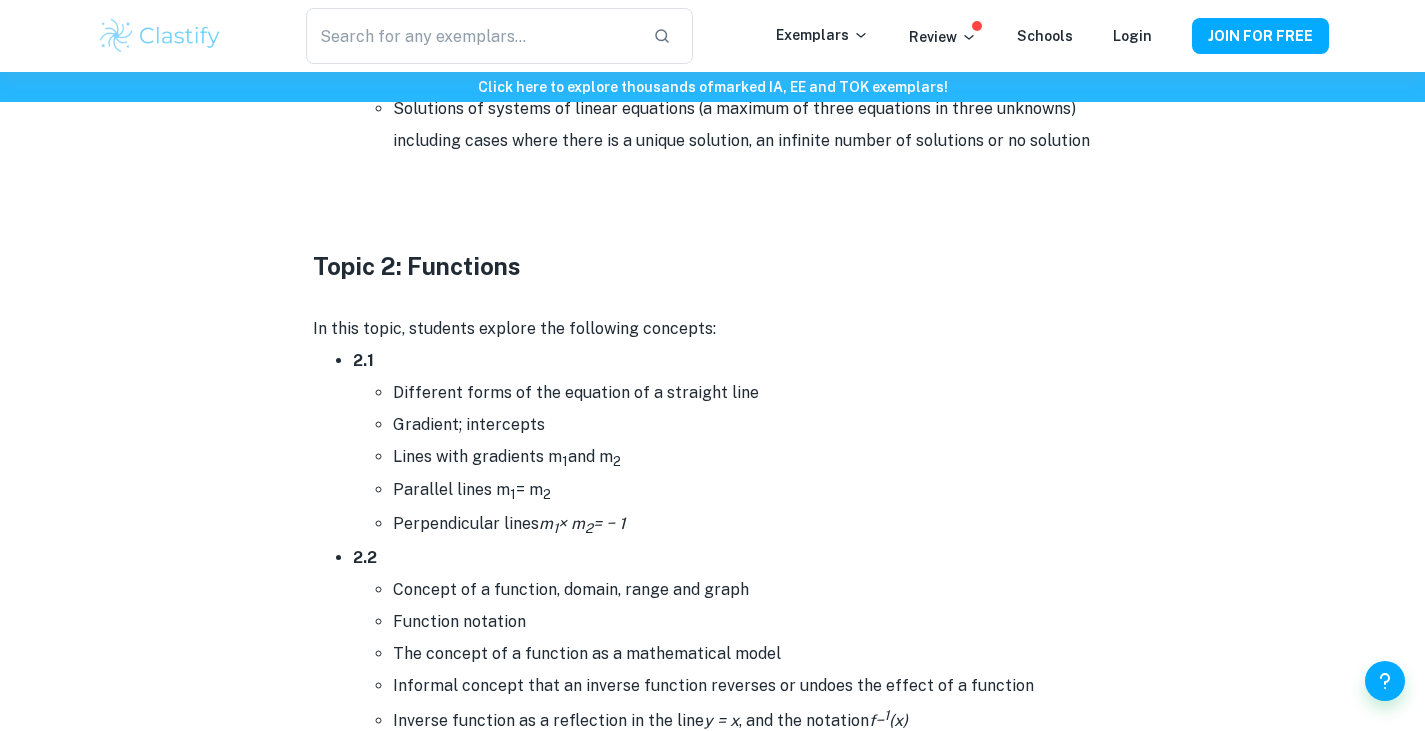 drag, startPoint x: 334, startPoint y: 349, endPoint x: 656, endPoint y: 522, distance: 365.53113 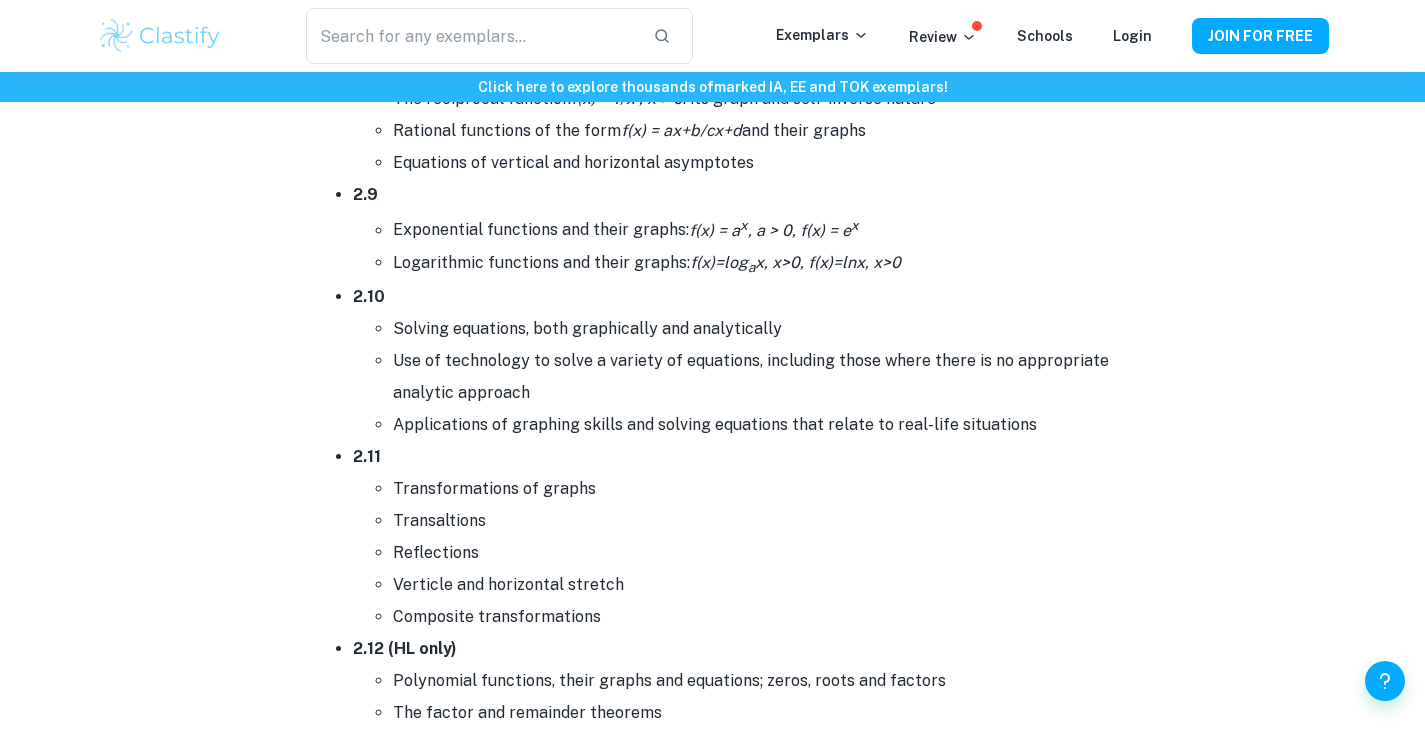 scroll, scrollTop: 4539, scrollLeft: 0, axis: vertical 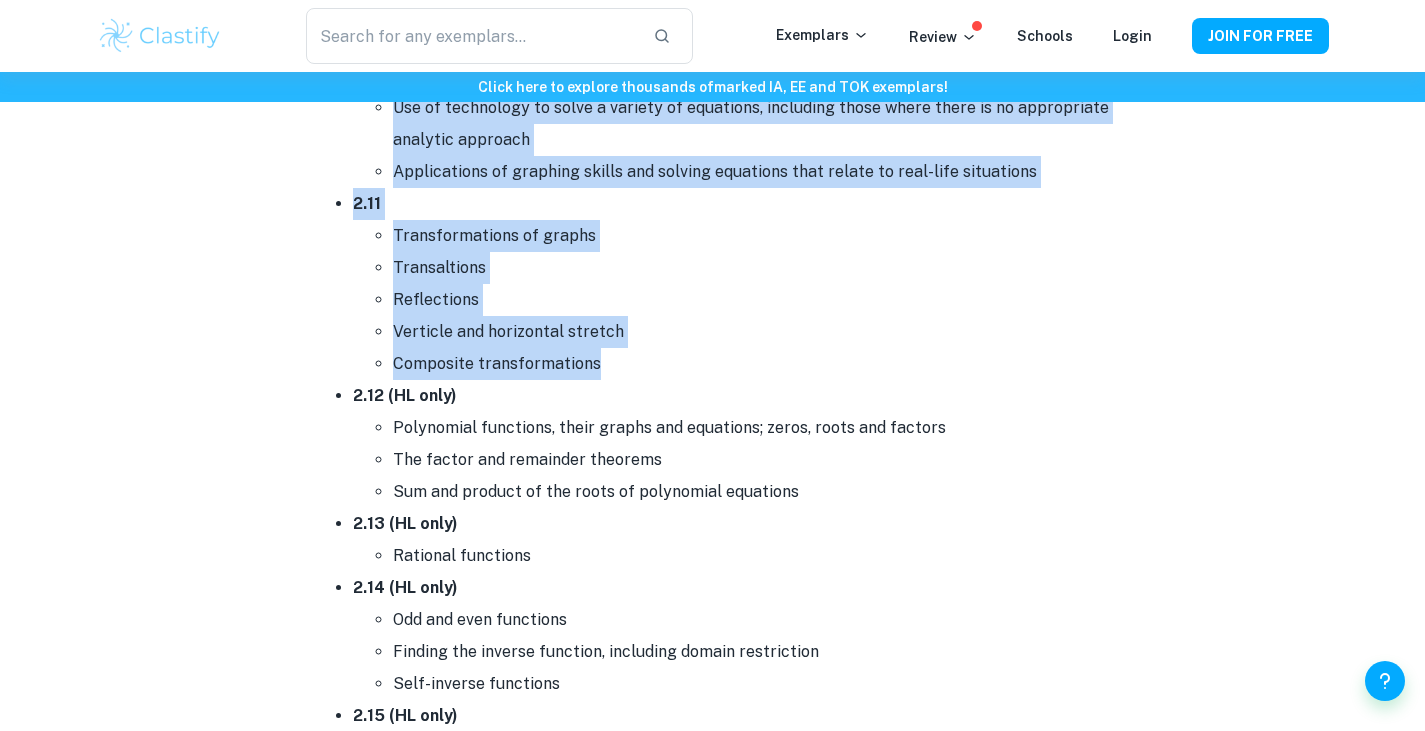 click on "Composite transformations" at bounding box center [753, 364] 